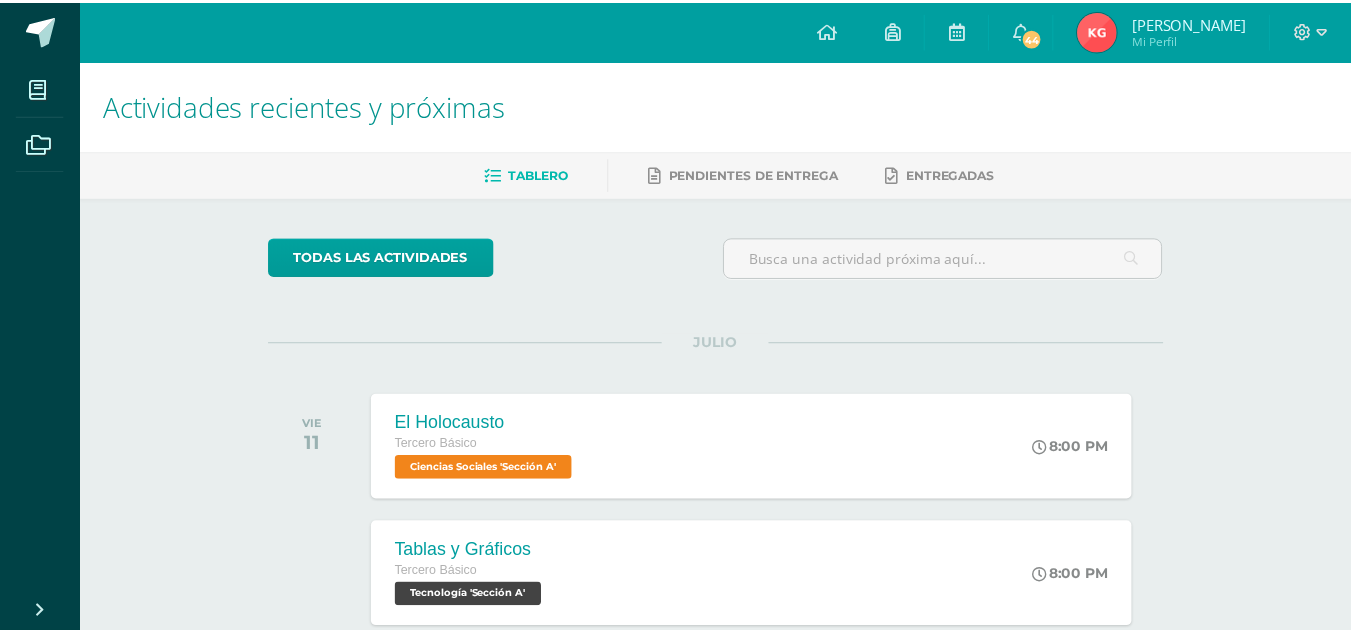 scroll, scrollTop: 0, scrollLeft: 0, axis: both 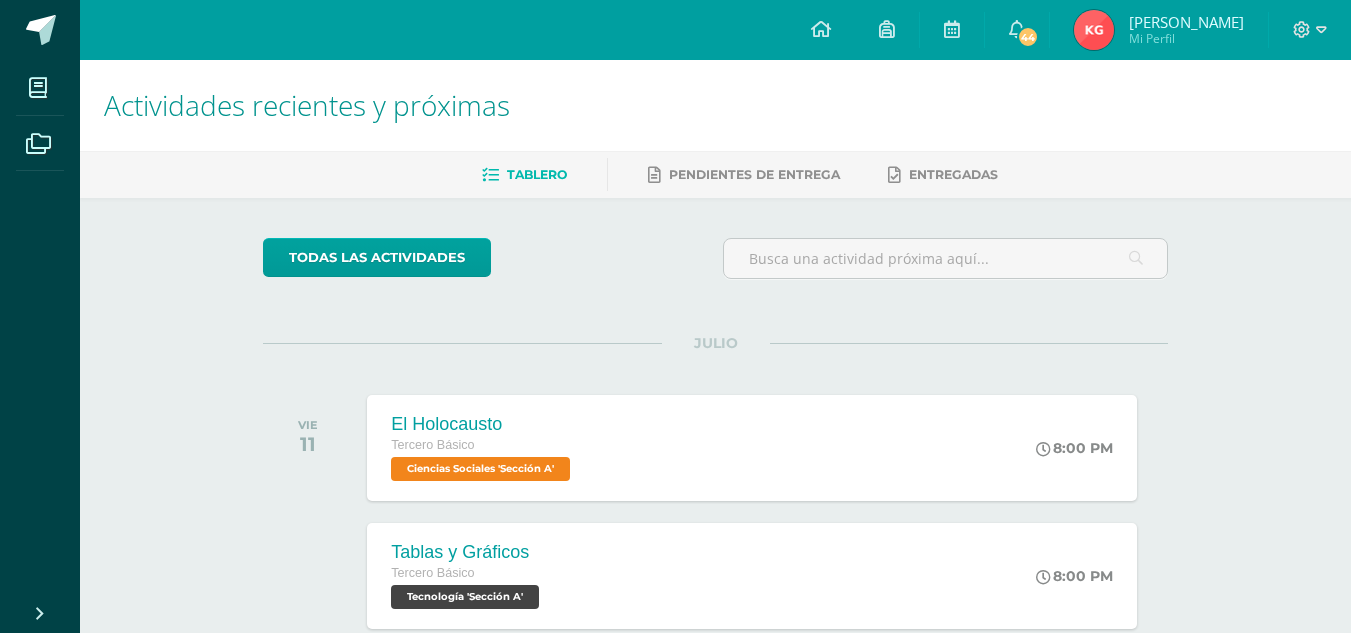 click at bounding box center [1094, 30] 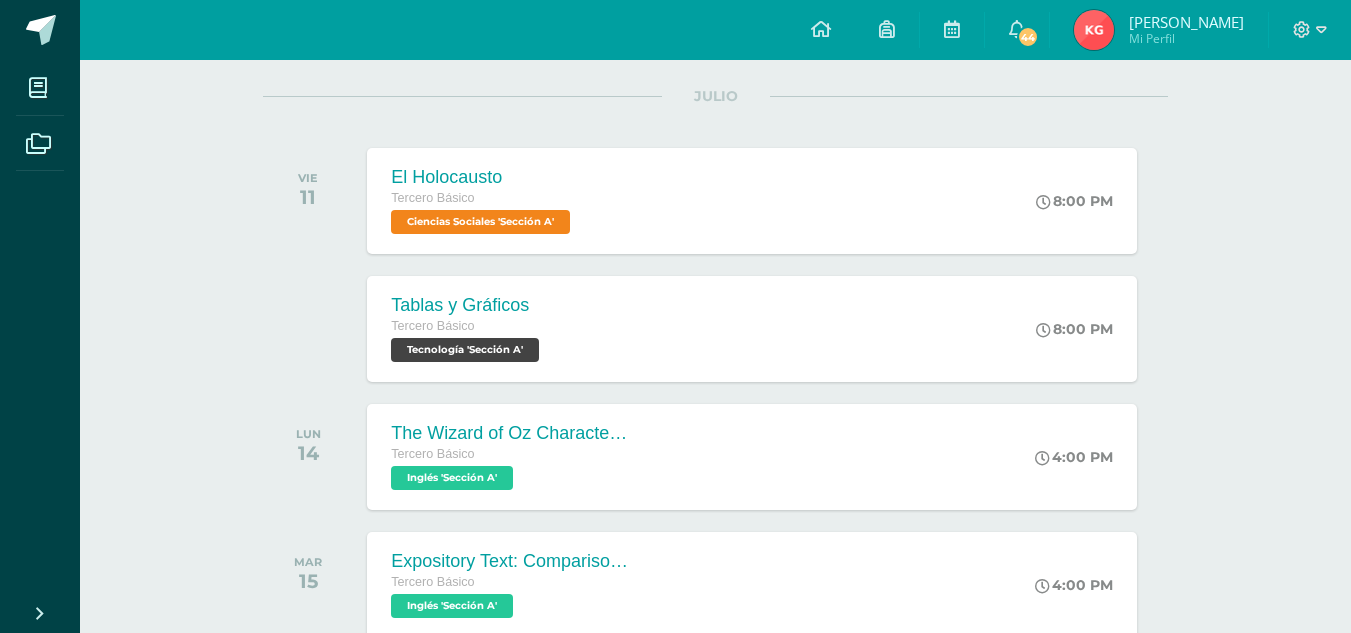 scroll, scrollTop: 248, scrollLeft: 0, axis: vertical 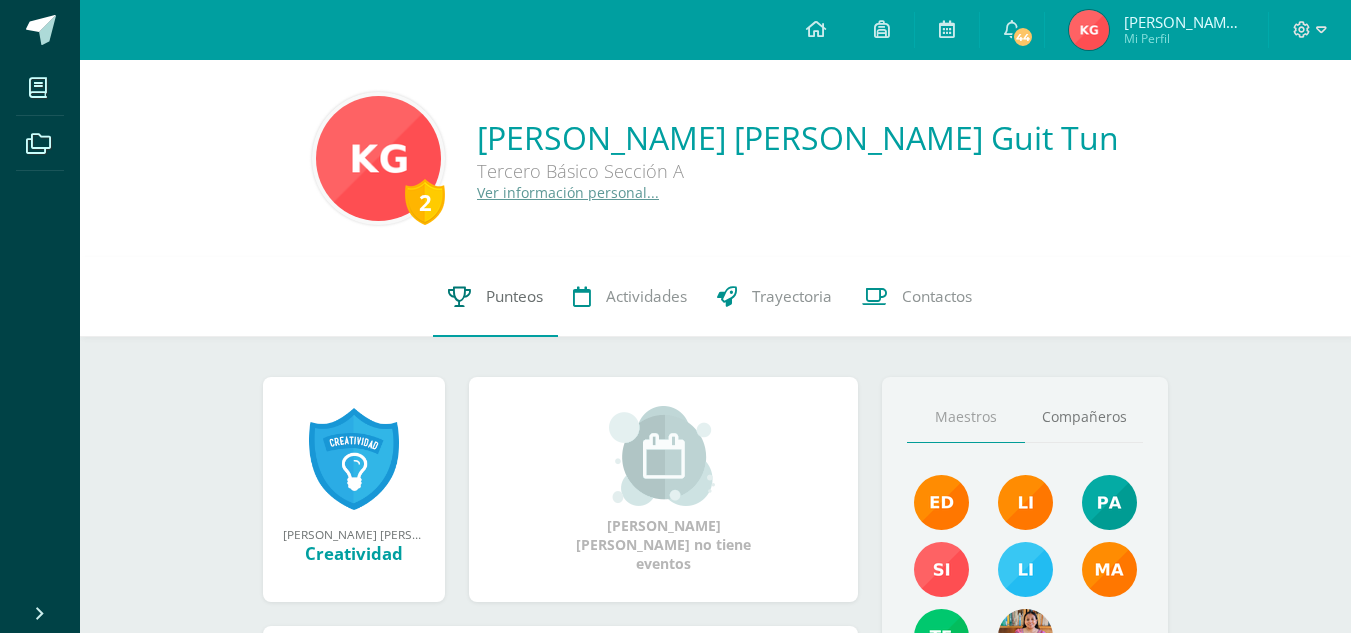click on "Punteos" at bounding box center [495, 297] 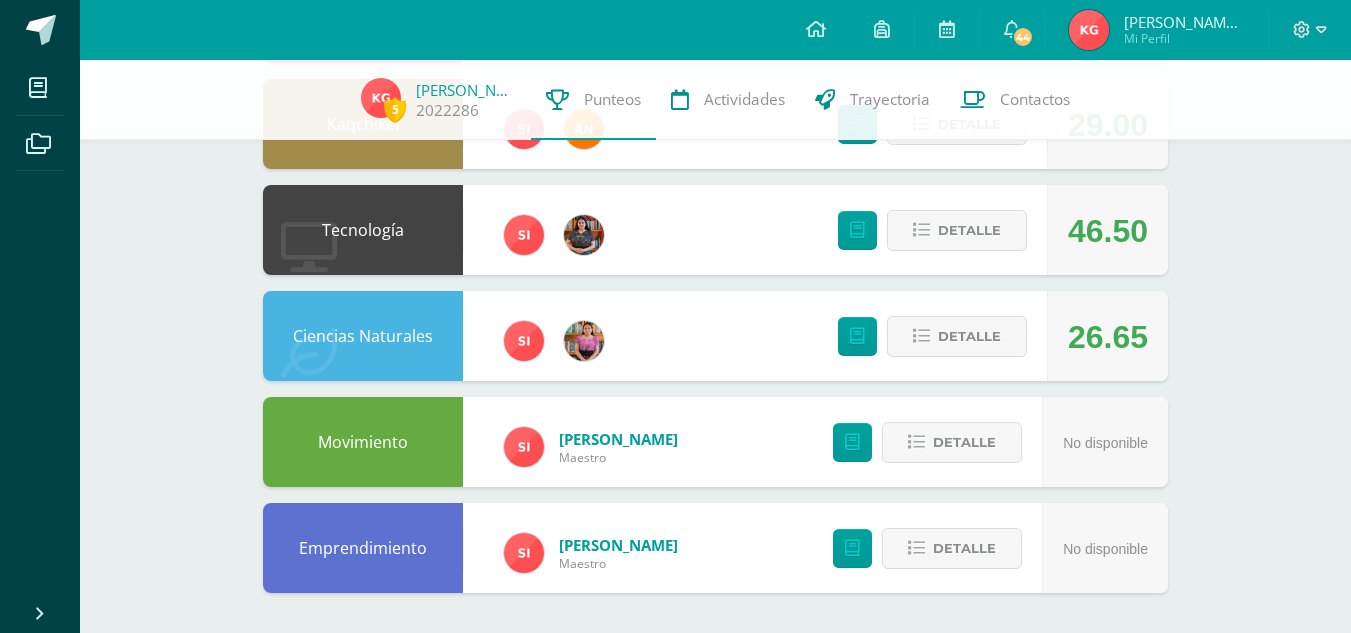 scroll, scrollTop: 765, scrollLeft: 0, axis: vertical 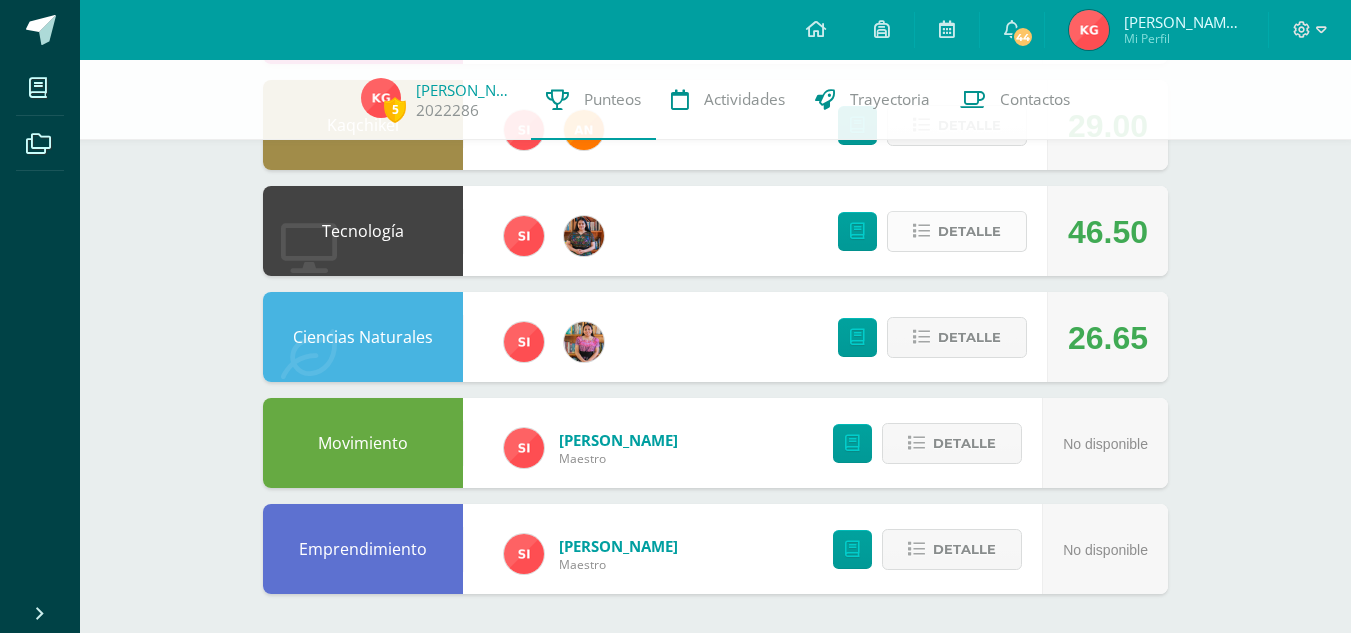 click at bounding box center [921, 231] 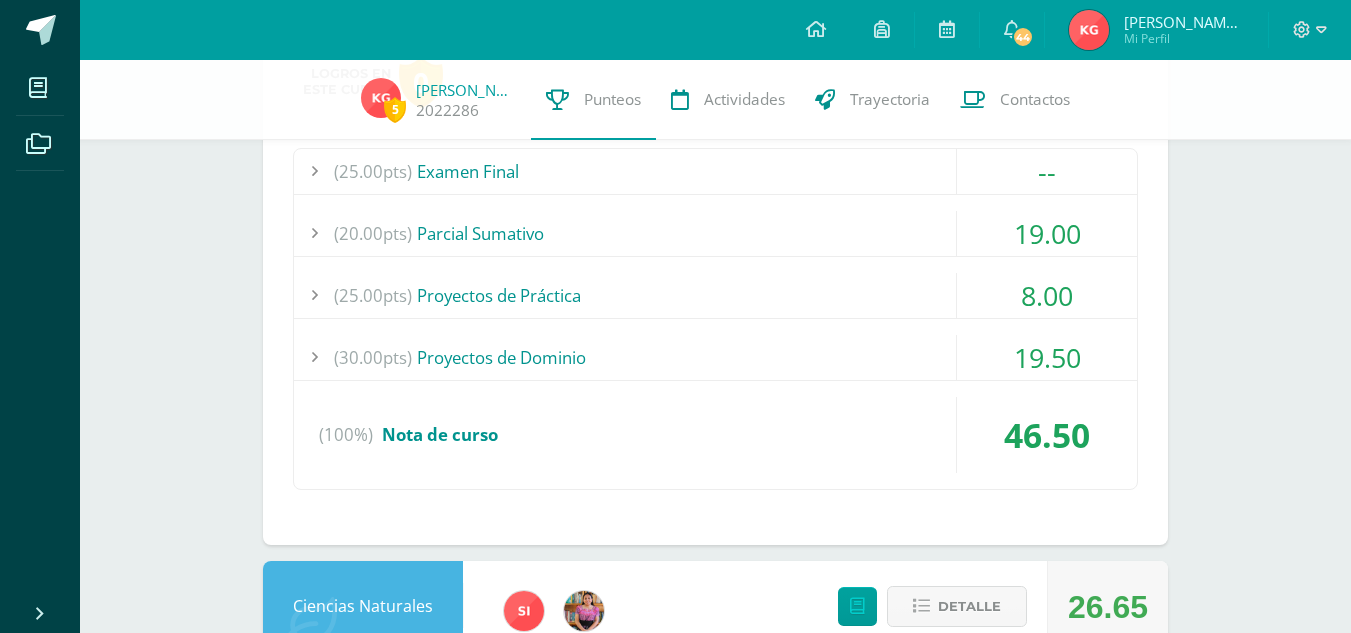 scroll, scrollTop: 1021, scrollLeft: 0, axis: vertical 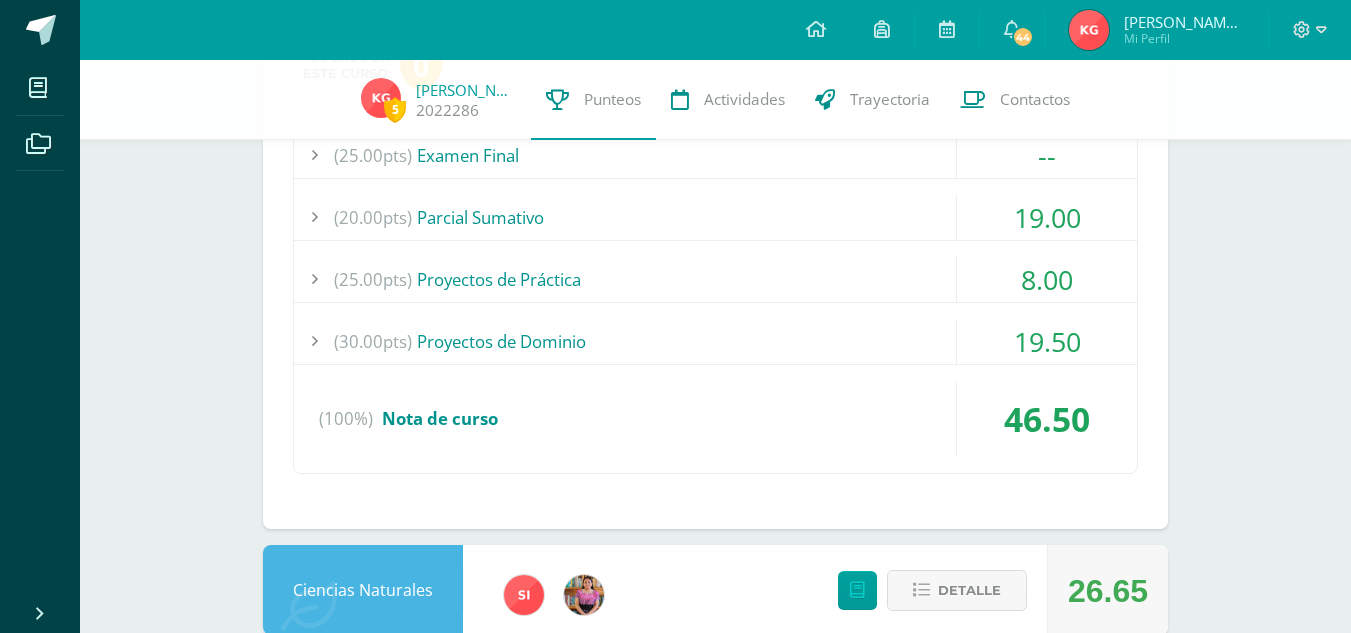 click on "19.50" at bounding box center [1047, 341] 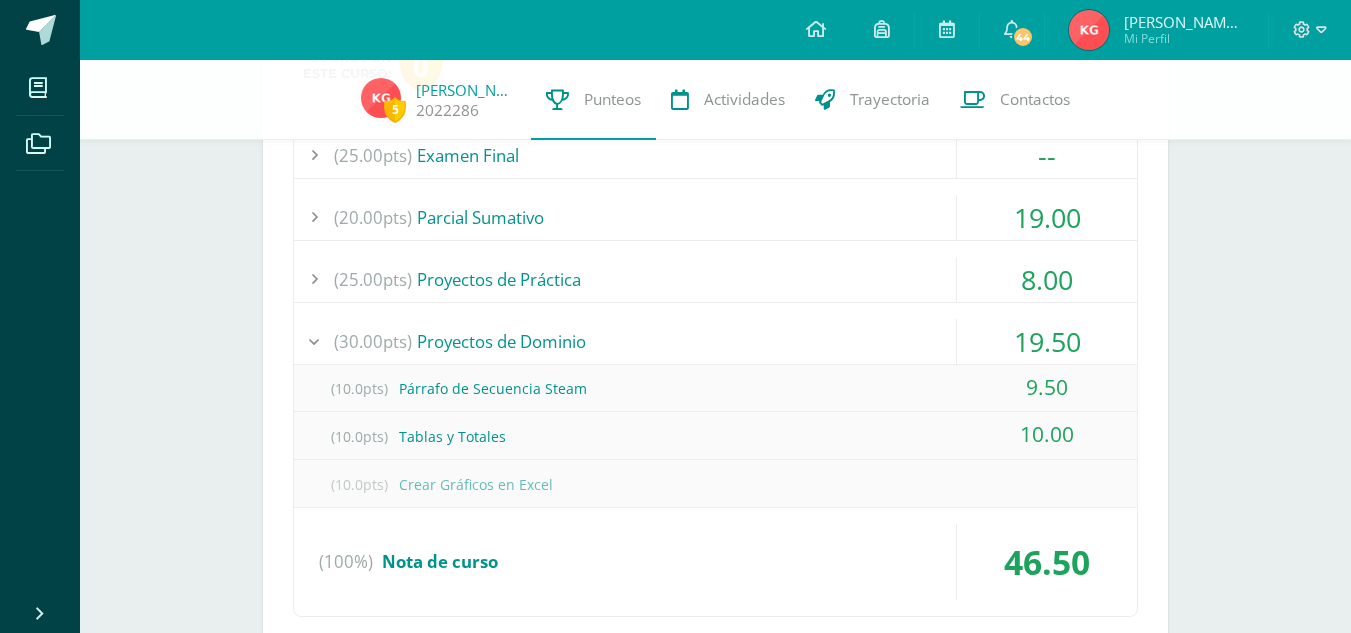 click on "19.50" at bounding box center [1047, 341] 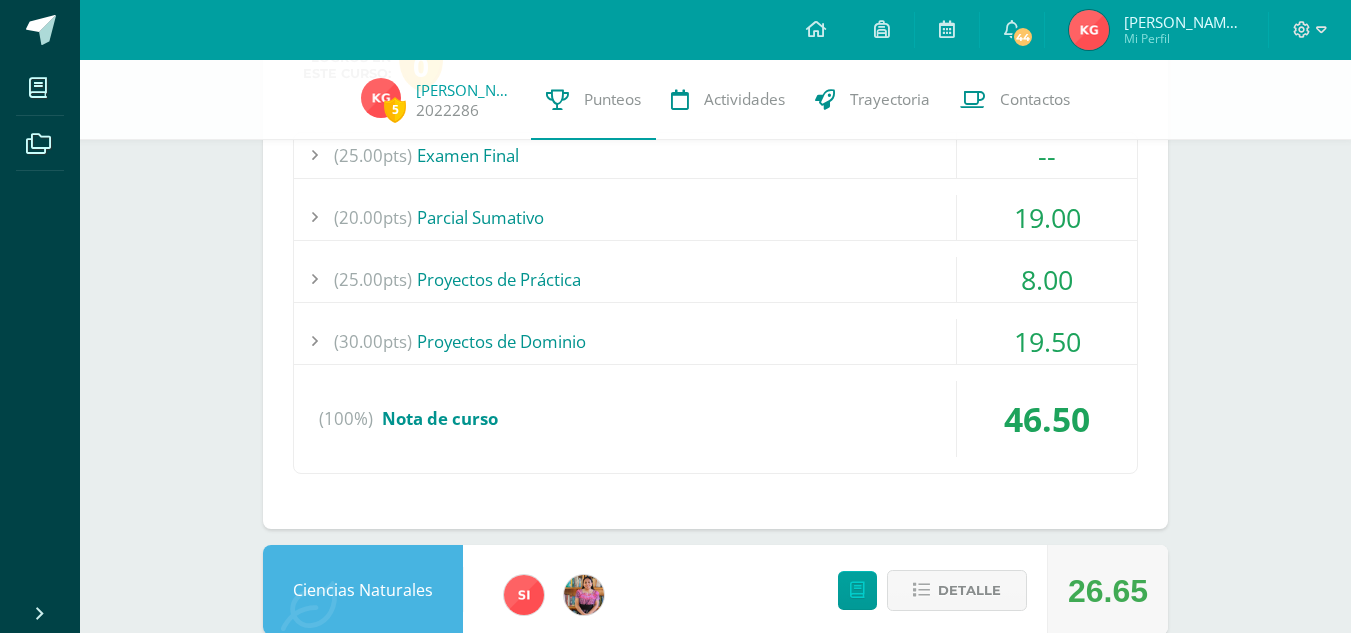 click on "8.00" at bounding box center [1047, 279] 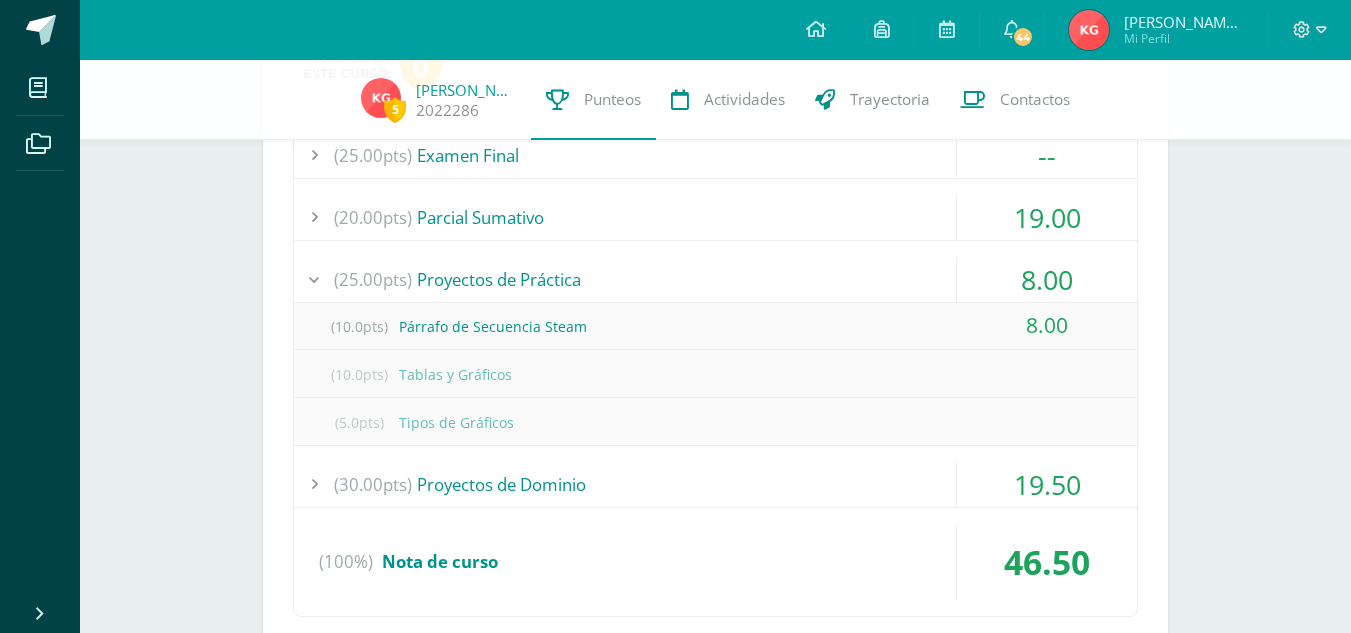 click on "8.00" at bounding box center (1047, 279) 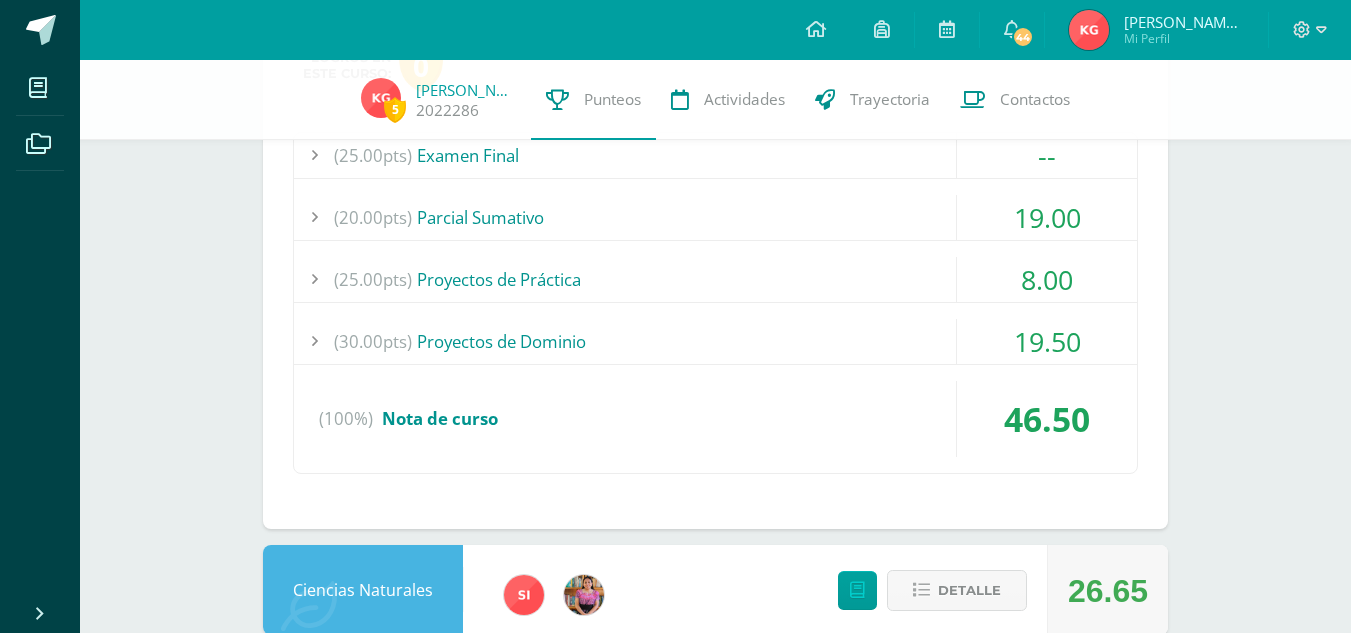 click on "(25.00pts)
Examen Final
--
(25.0pts)  Evaluación Final
(20.0pts)" at bounding box center [715, 303] 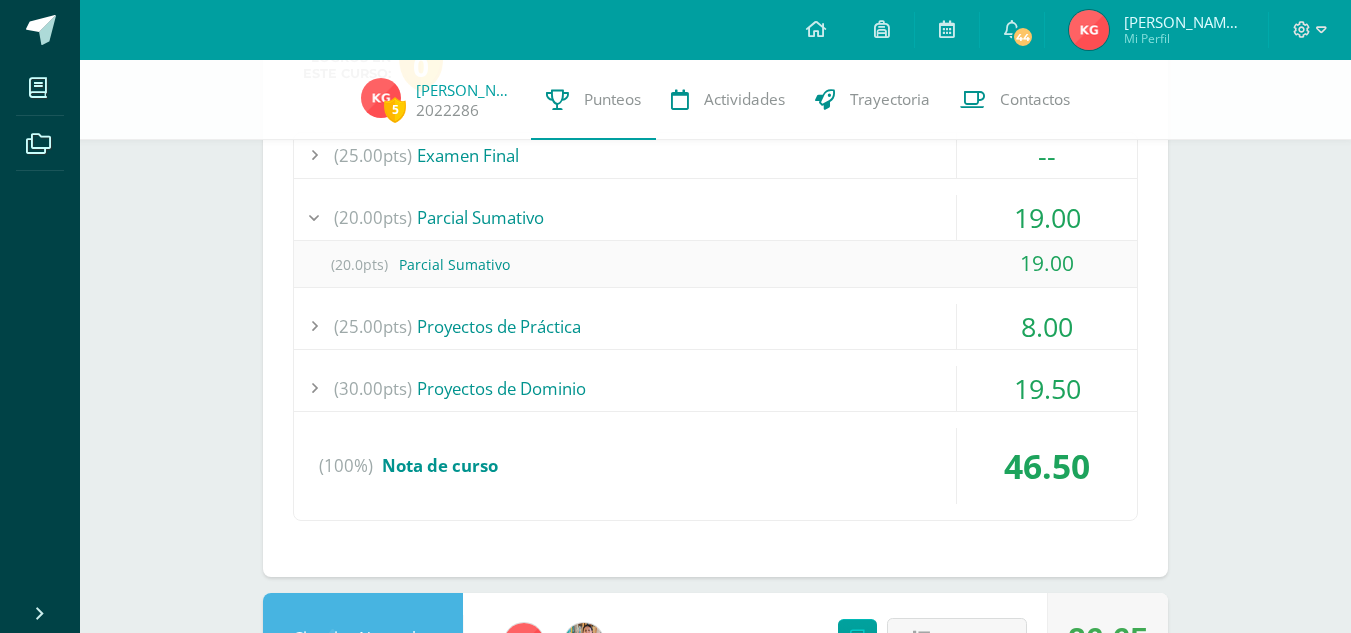 click on "19.00" at bounding box center [1047, 217] 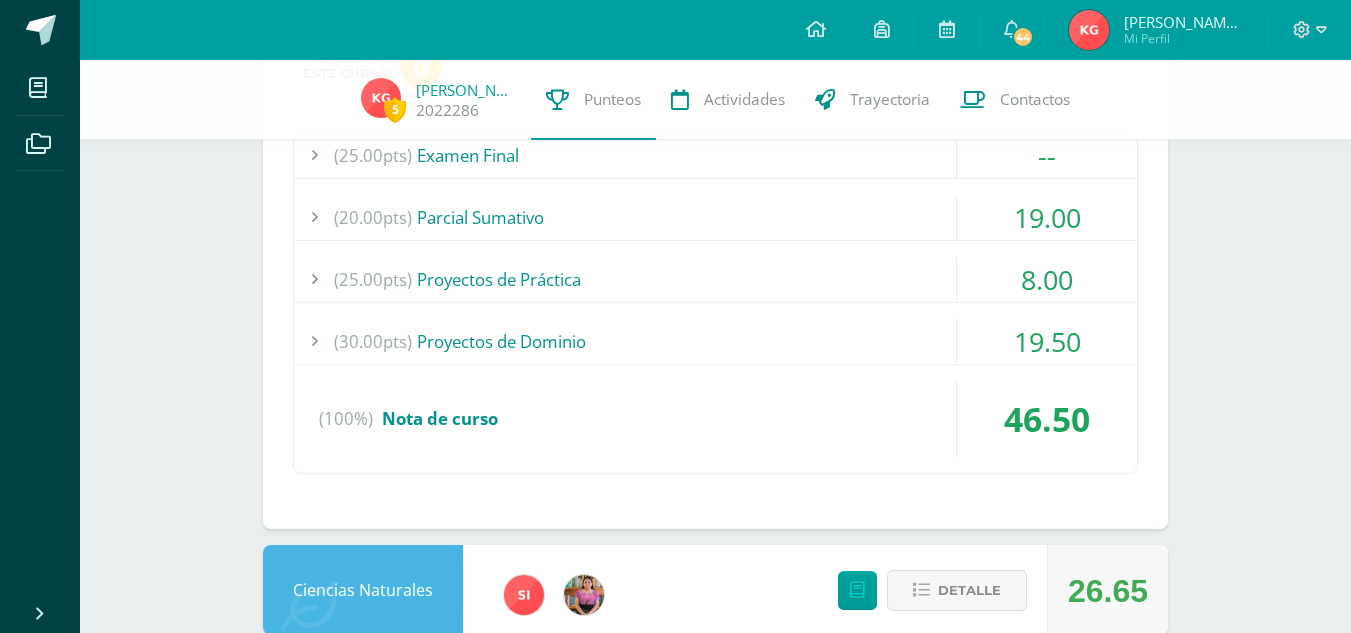 click on "8.00" at bounding box center (1047, 279) 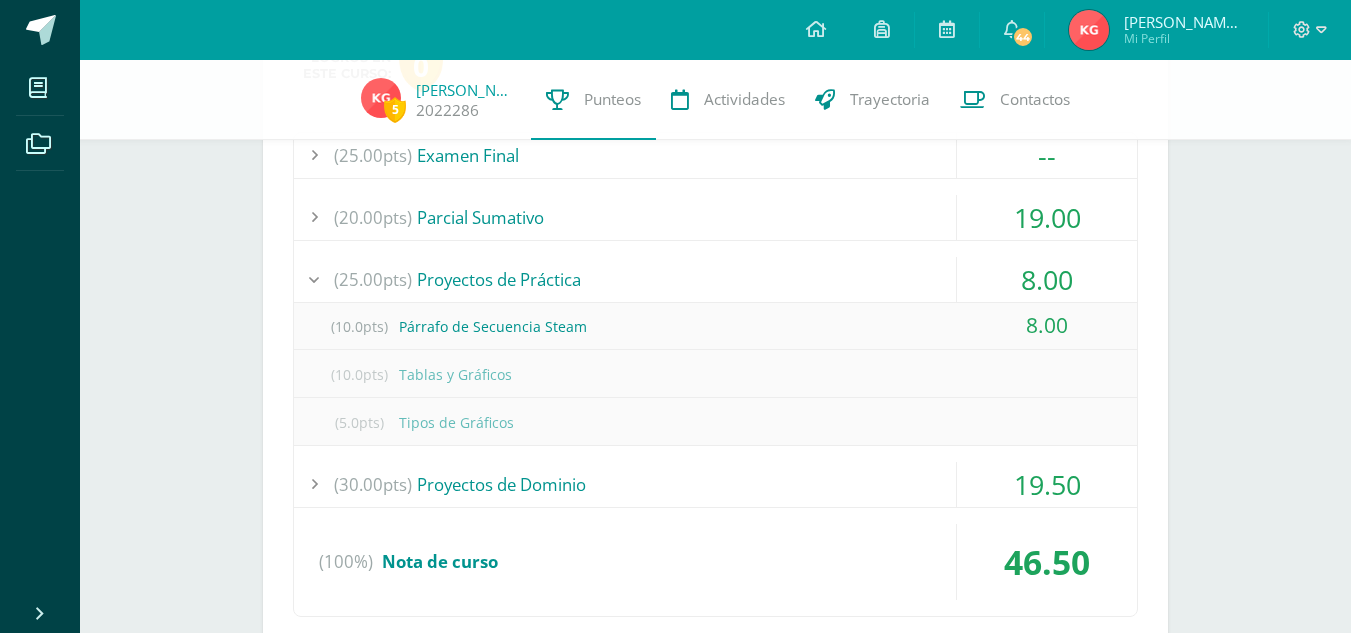 click on "8.00" at bounding box center (1047, 279) 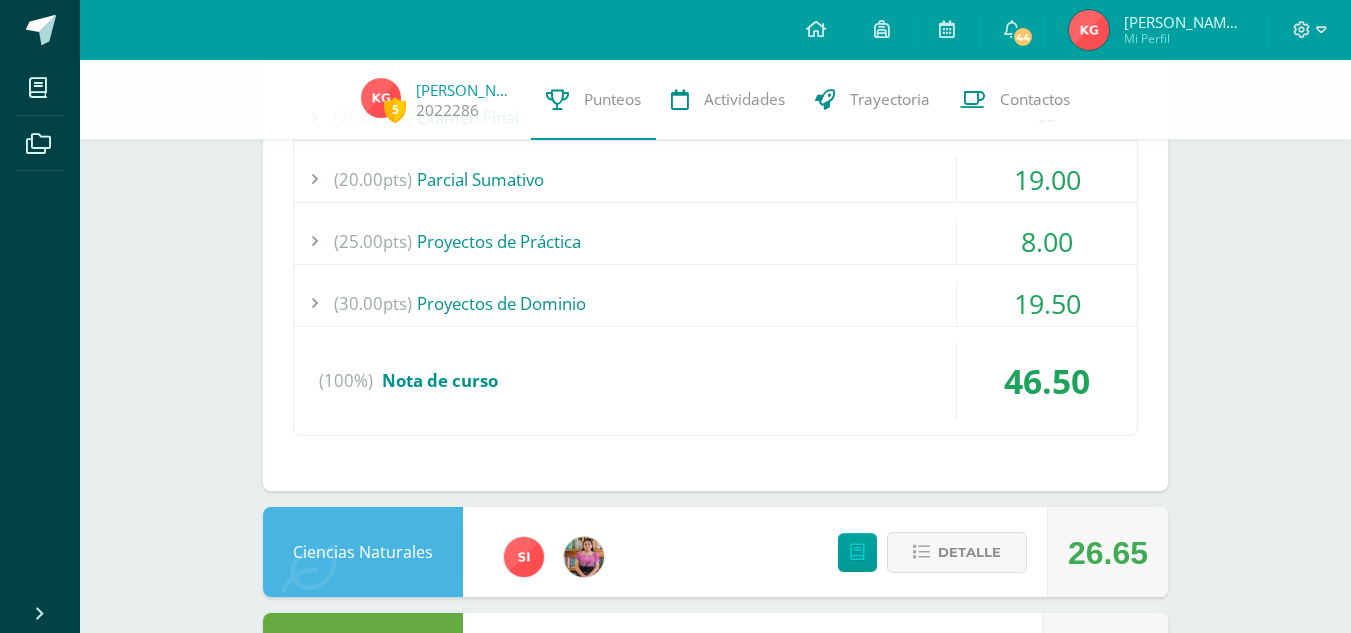 scroll, scrollTop: 1060, scrollLeft: 0, axis: vertical 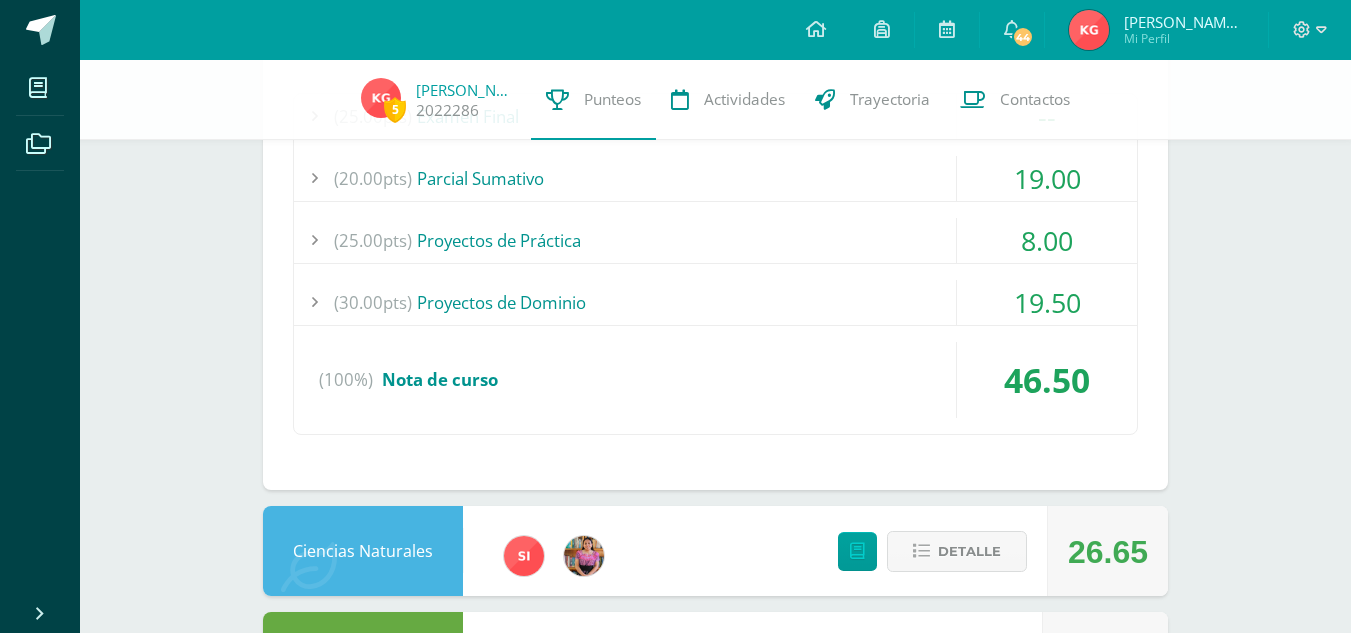 click on "19.50" at bounding box center [1047, 302] 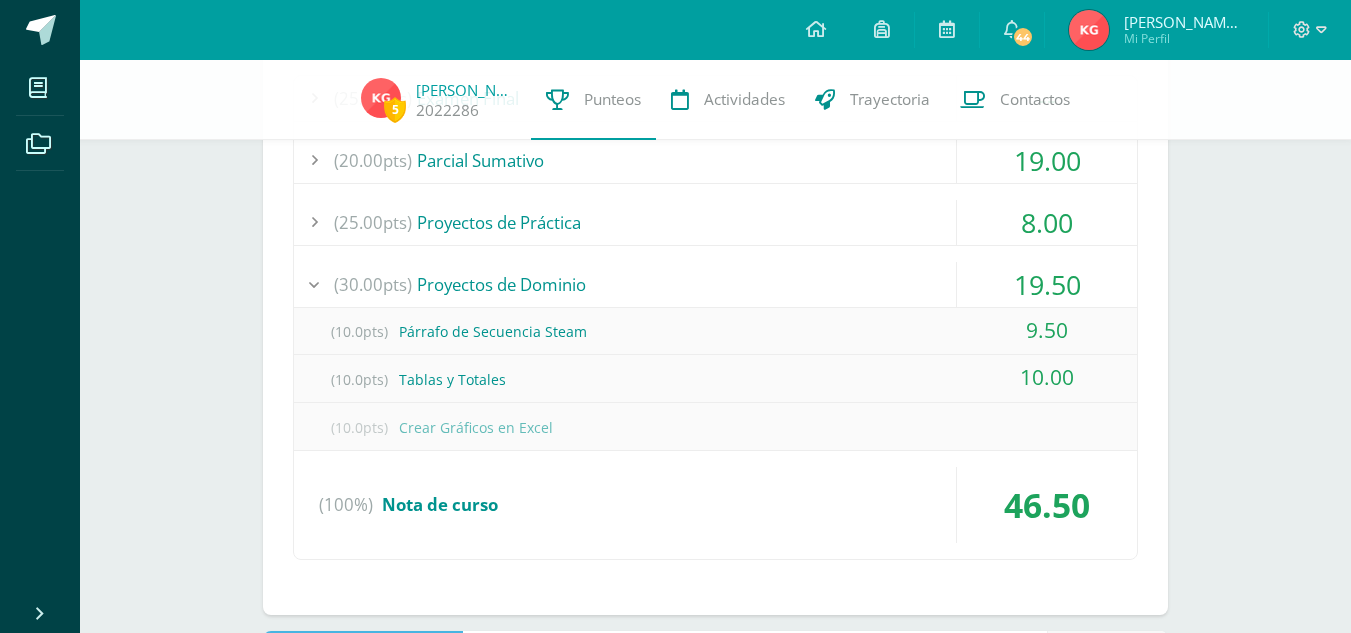 scroll, scrollTop: 1079, scrollLeft: 0, axis: vertical 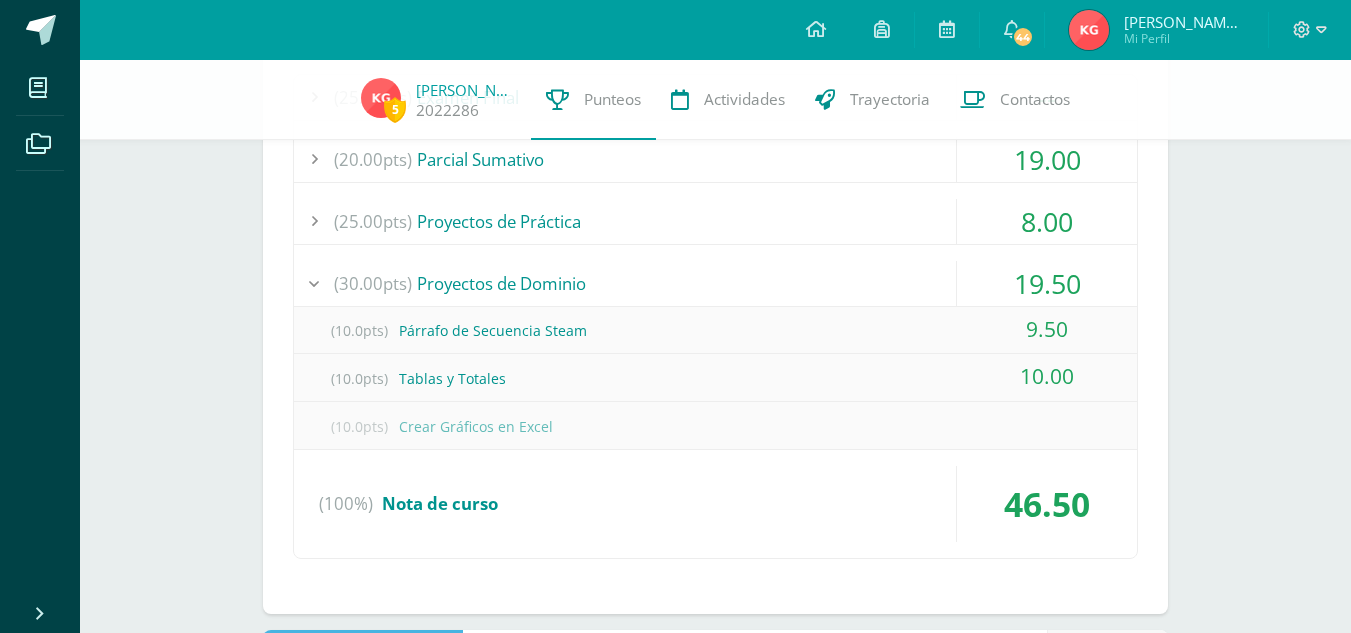 click on "19.50" at bounding box center (1047, 283) 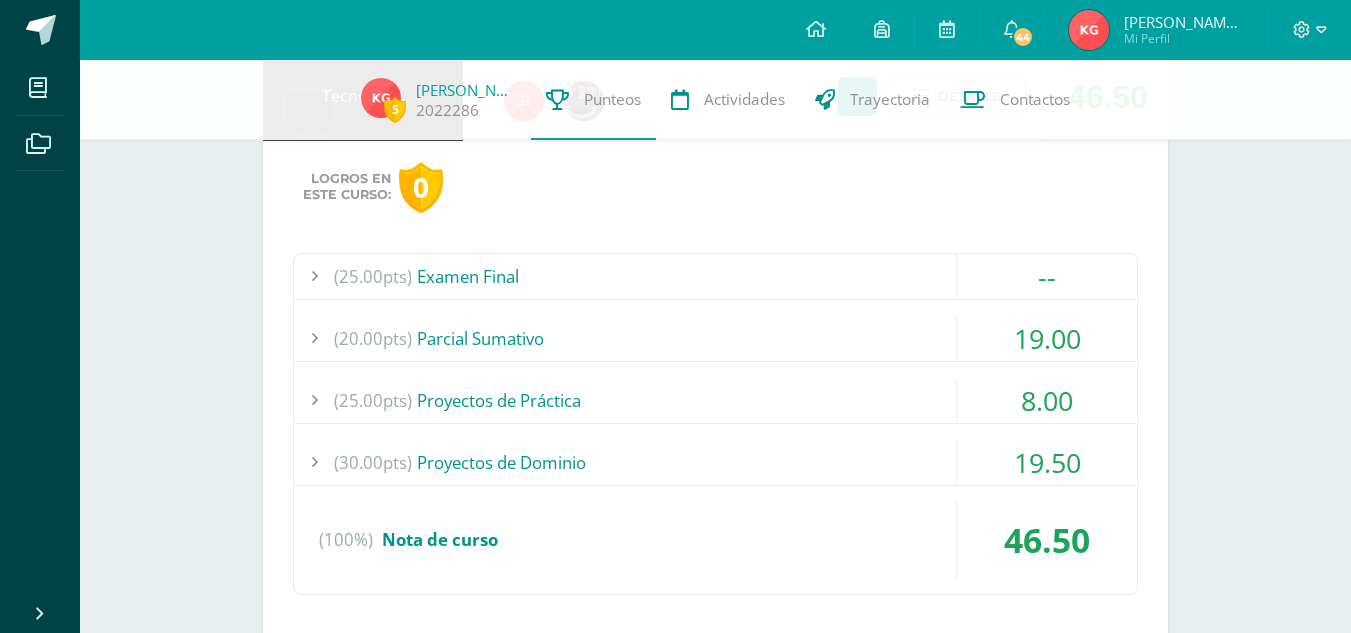 scroll, scrollTop: 807, scrollLeft: 0, axis: vertical 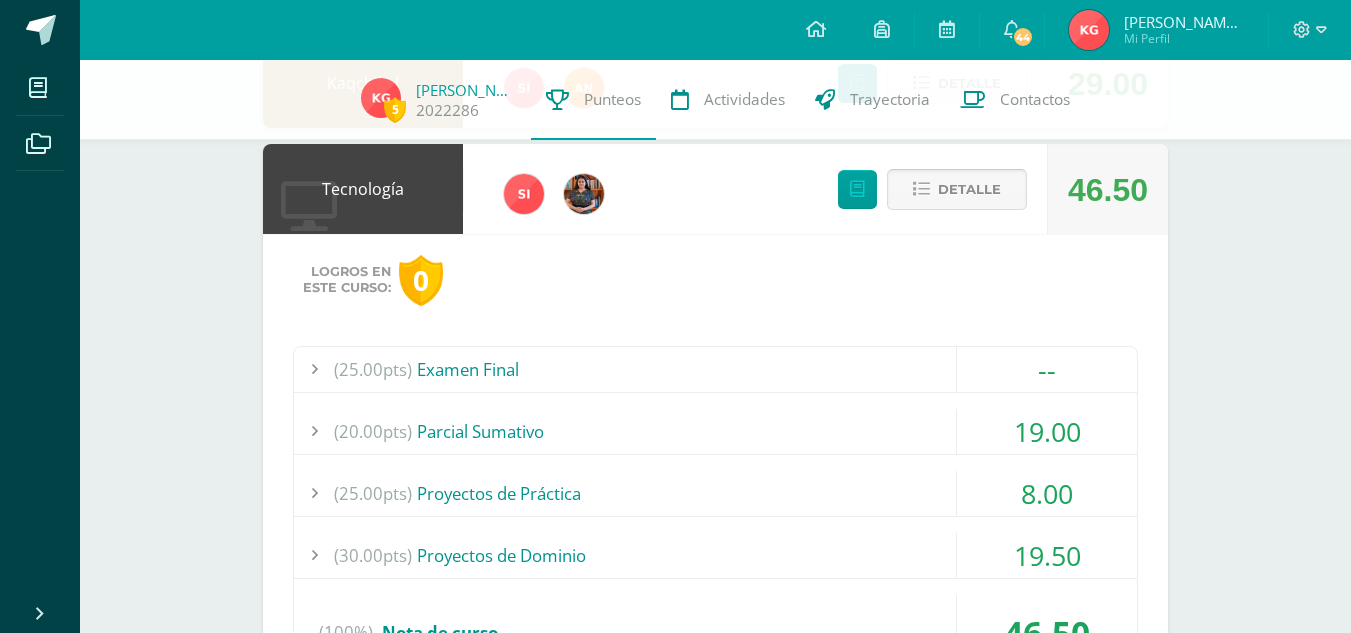 click on "Detalle" at bounding box center (969, 189) 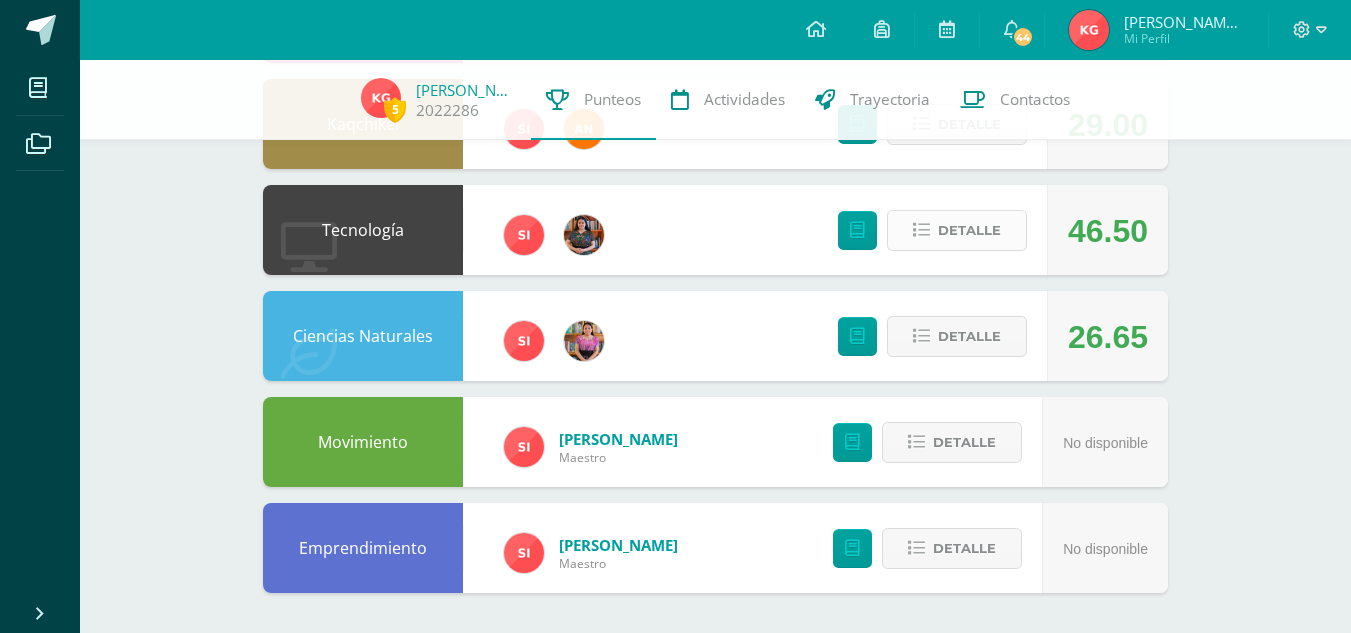 scroll, scrollTop: 766, scrollLeft: 0, axis: vertical 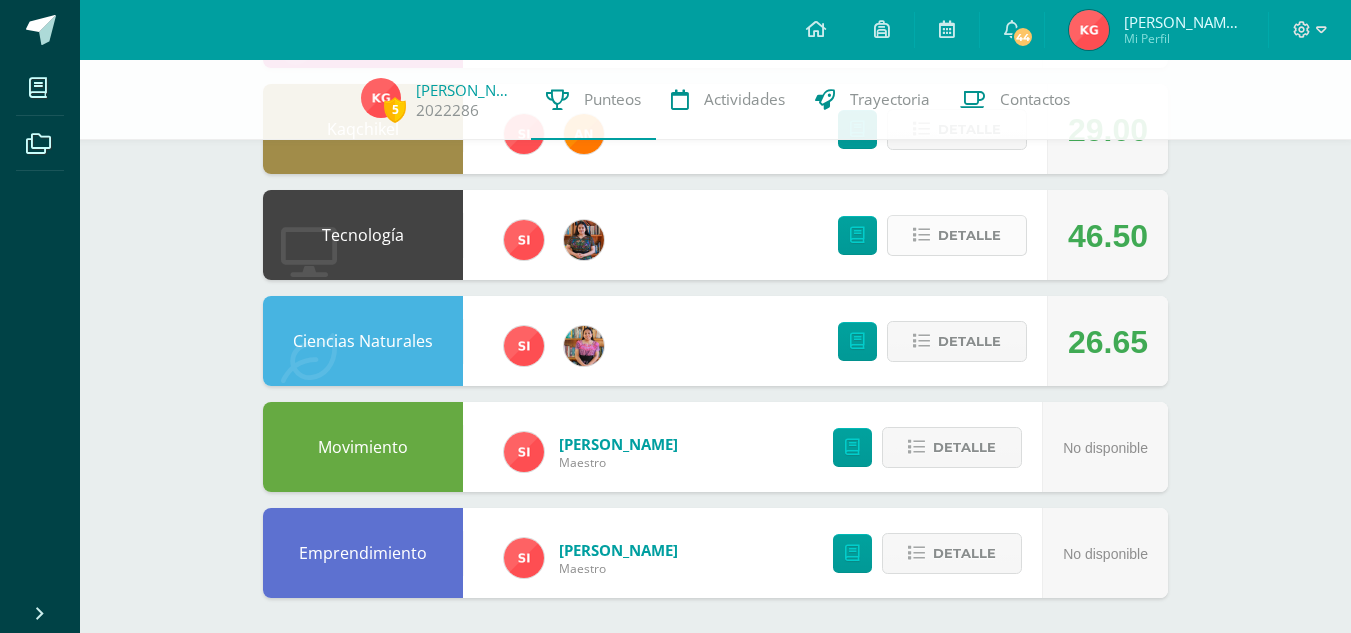 click on "Detalle" at bounding box center (969, 235) 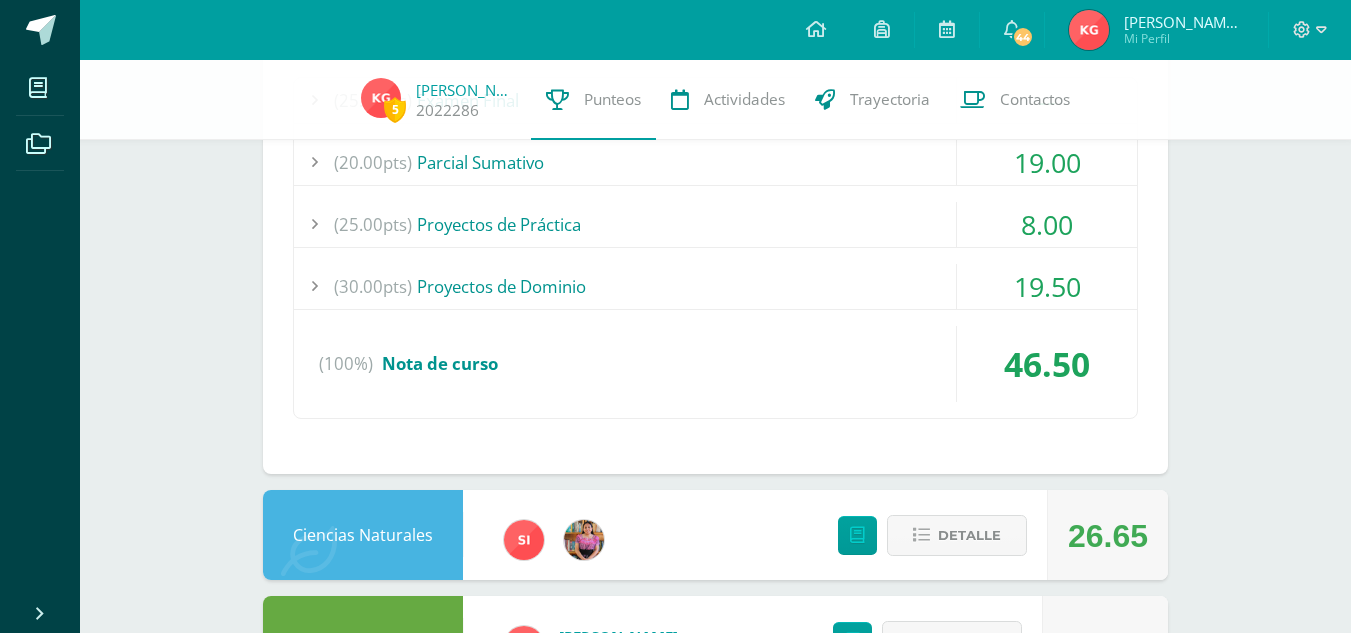 scroll, scrollTop: 1081, scrollLeft: 0, axis: vertical 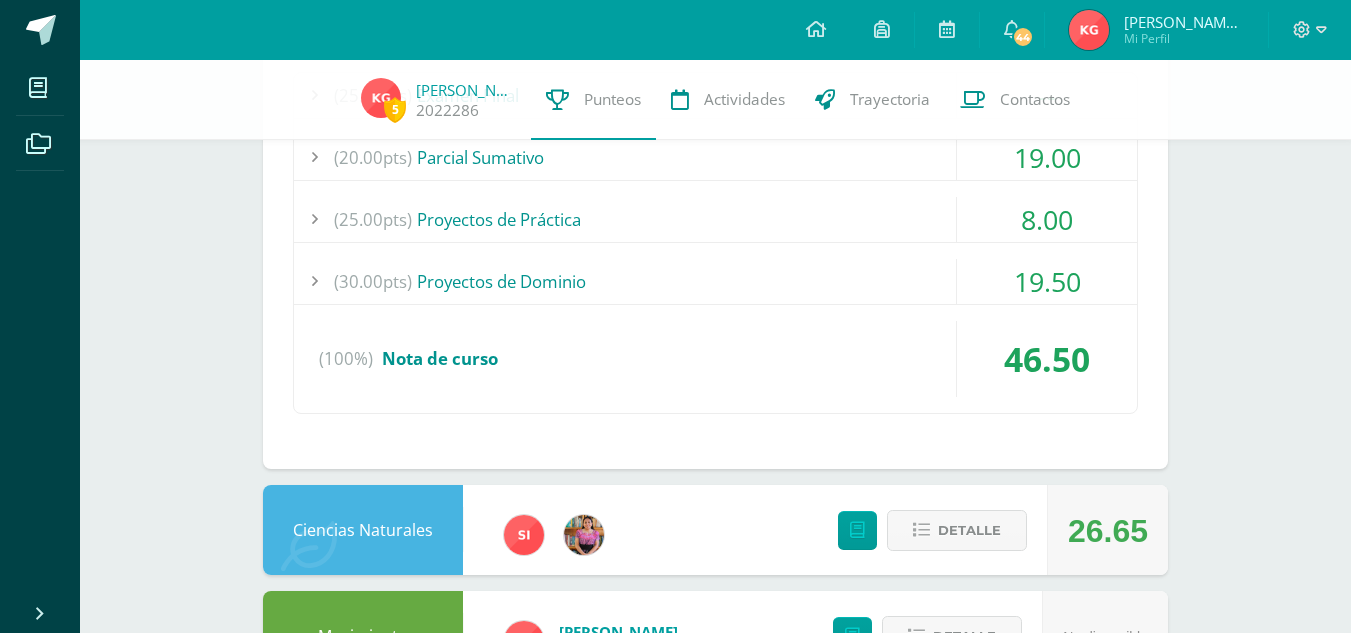 click on "19.50" at bounding box center (1047, 281) 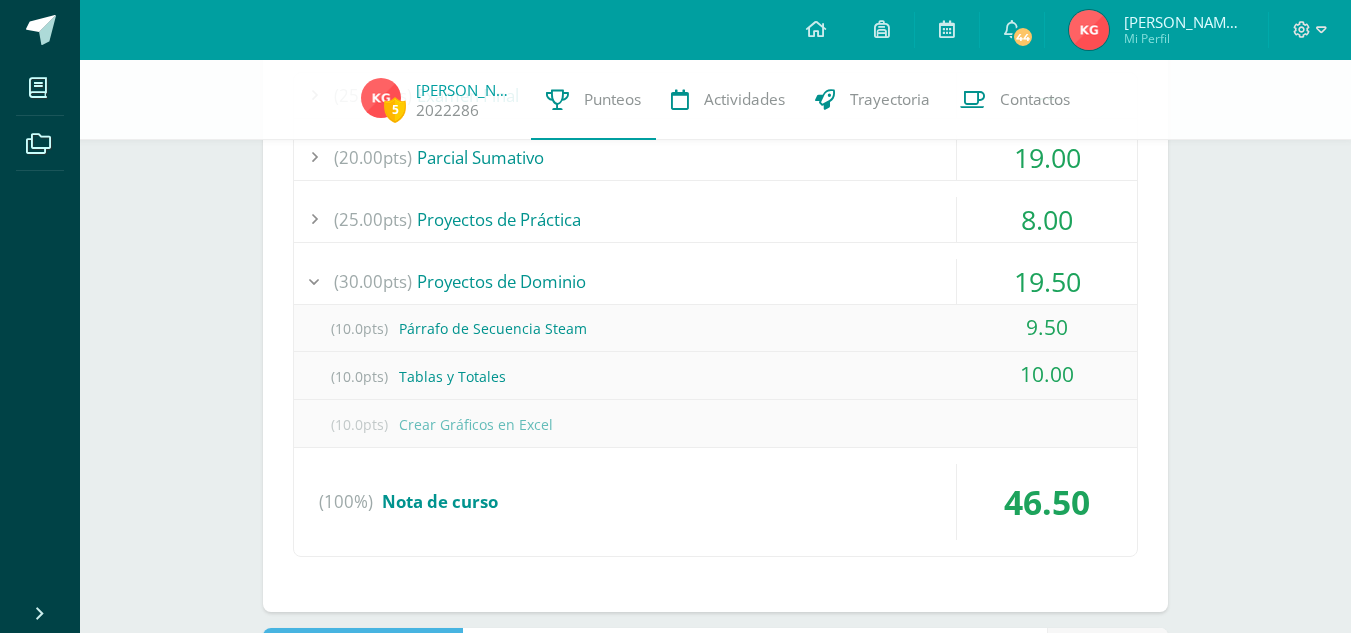 click on "19.50" at bounding box center [1047, 281] 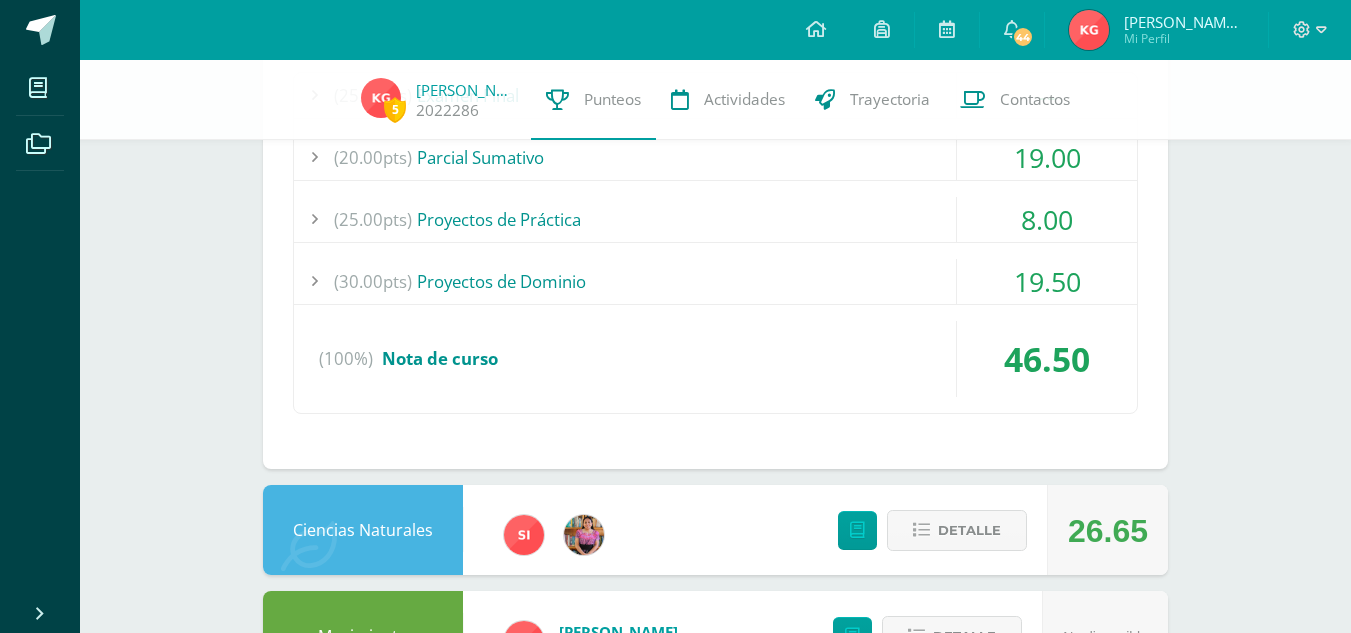 click on "8.00" at bounding box center [1047, 219] 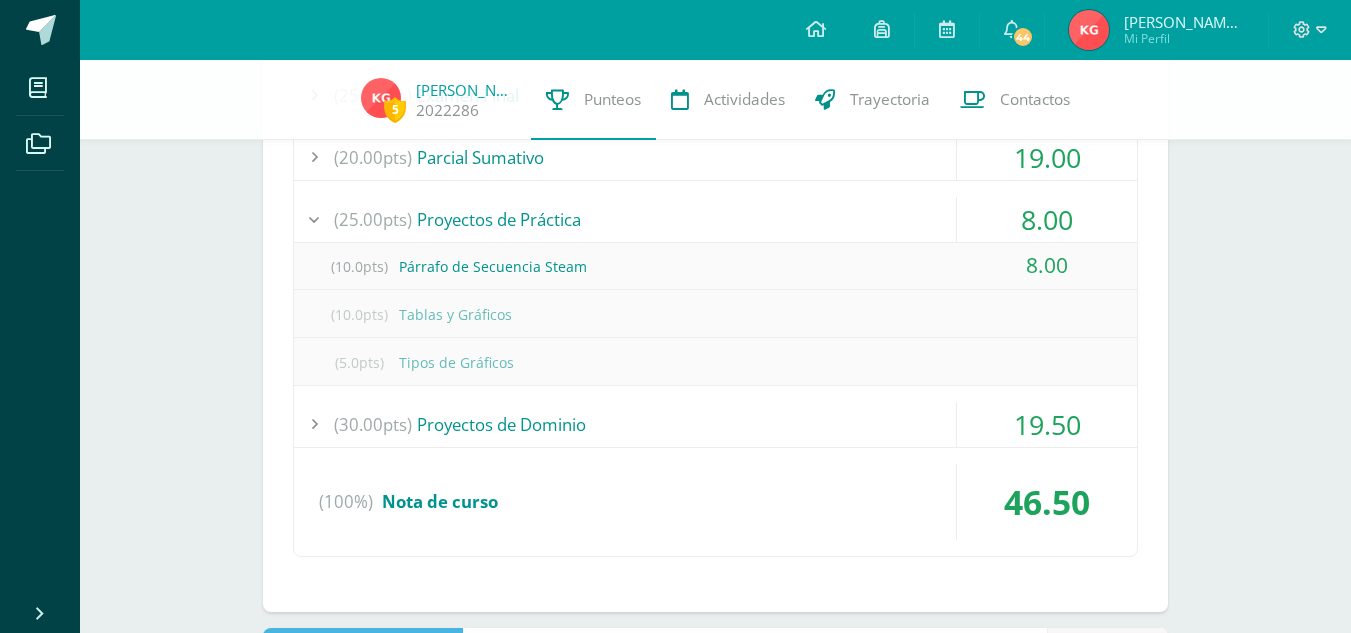 click on "8.00" at bounding box center (1047, 219) 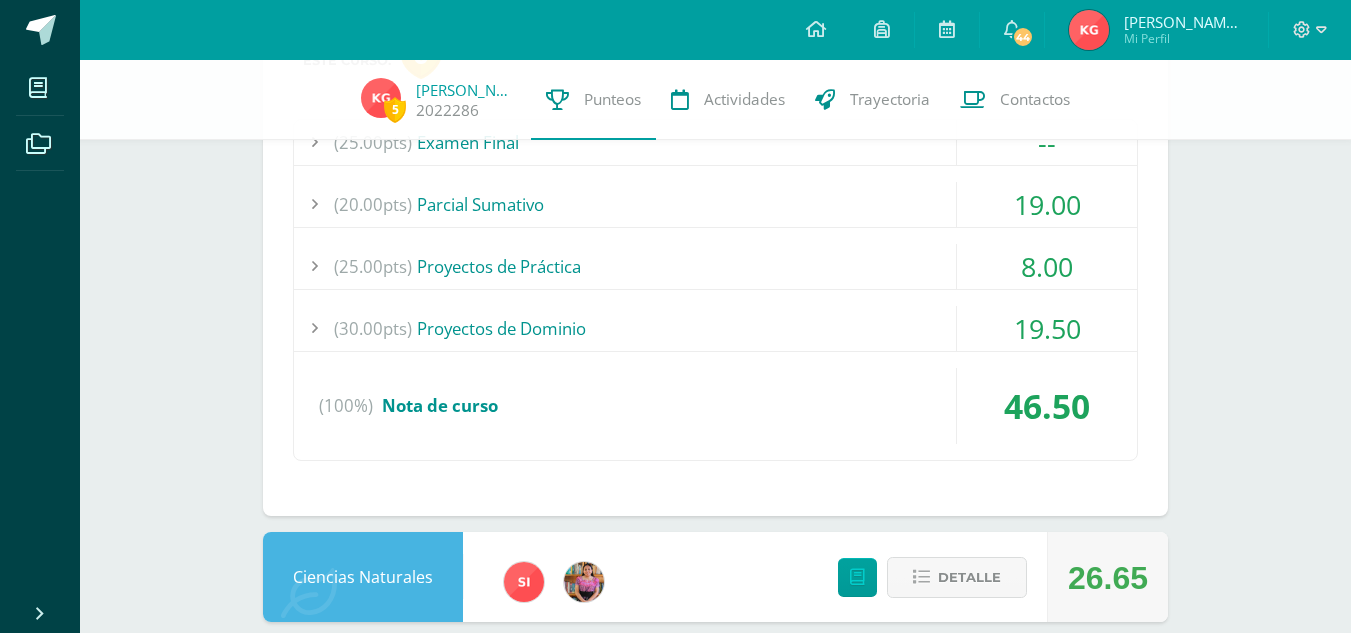 scroll, scrollTop: 1033, scrollLeft: 0, axis: vertical 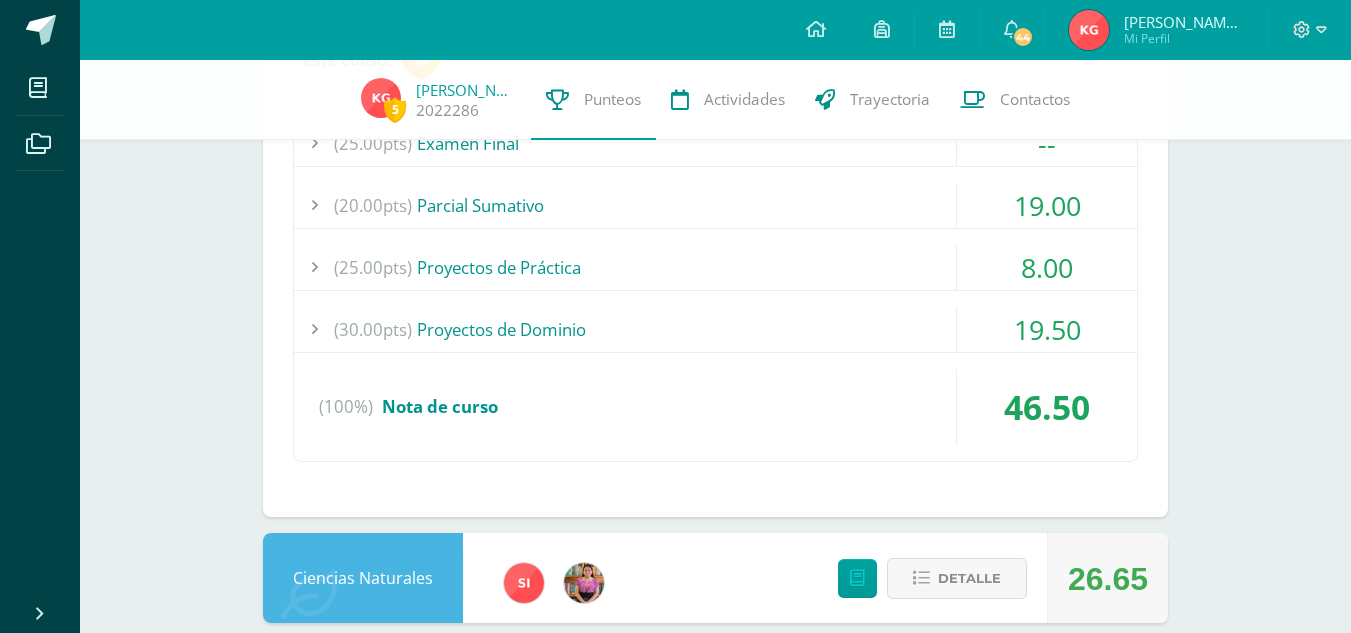 click on "19.00" at bounding box center (1047, 205) 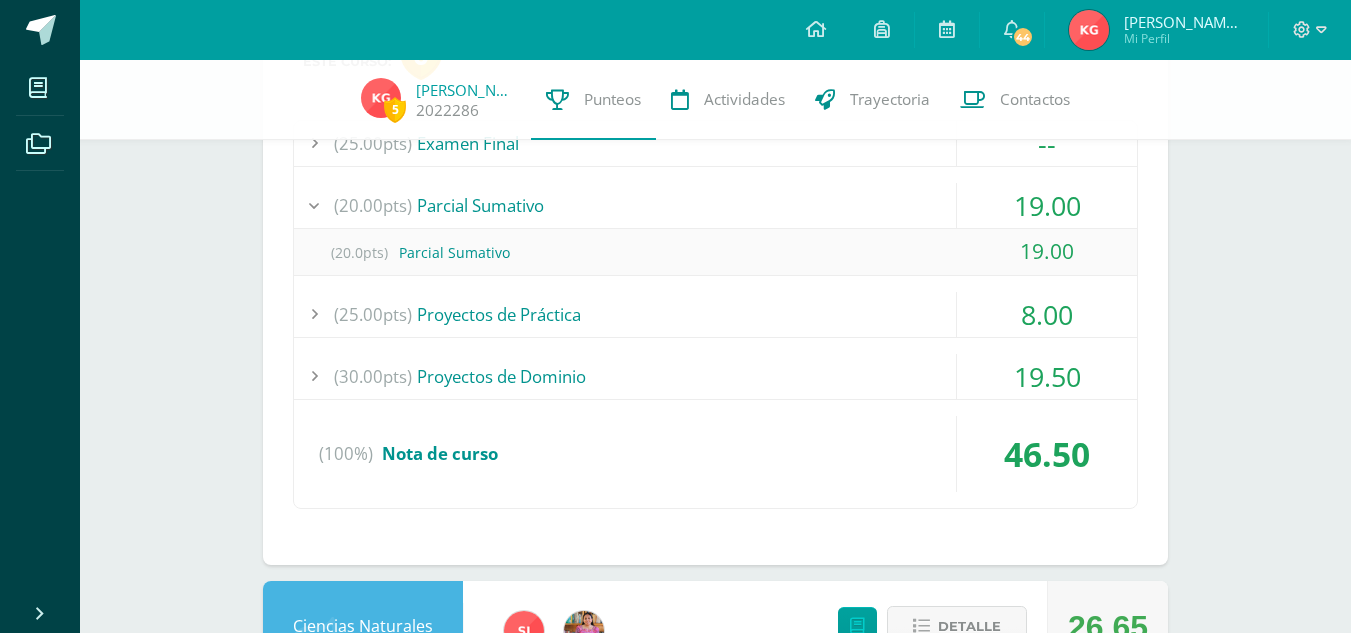 click on "19.00" at bounding box center (1047, 205) 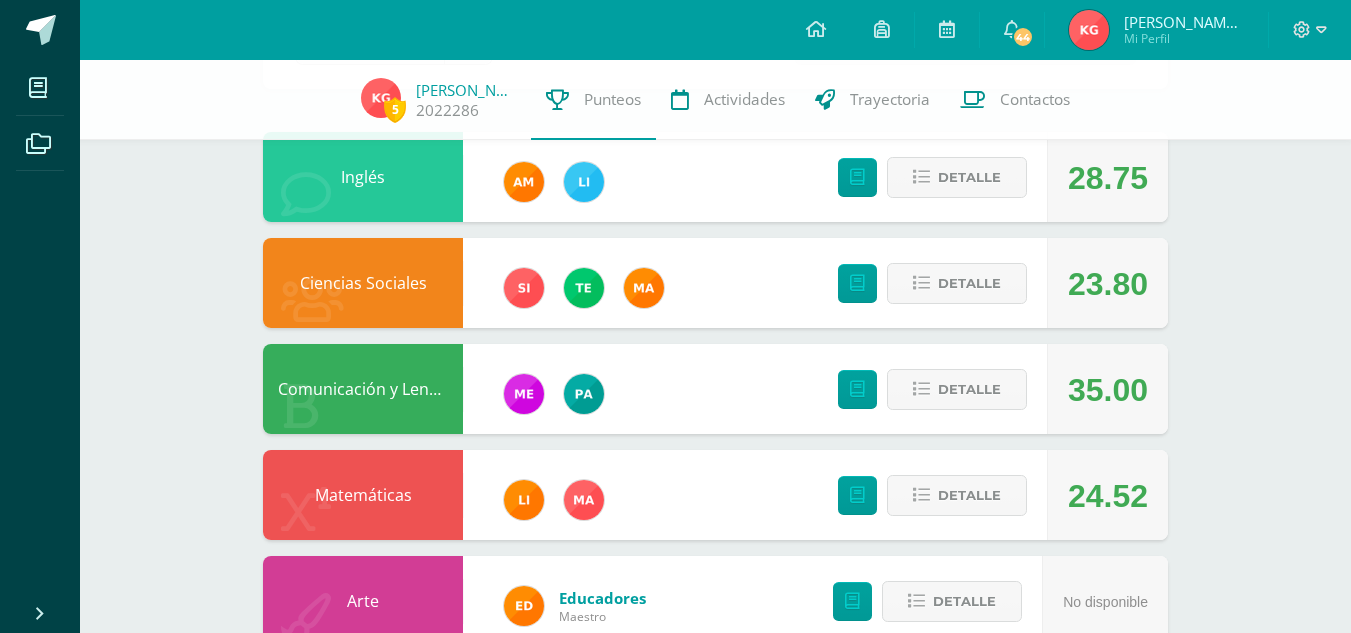 scroll, scrollTop: 0, scrollLeft: 0, axis: both 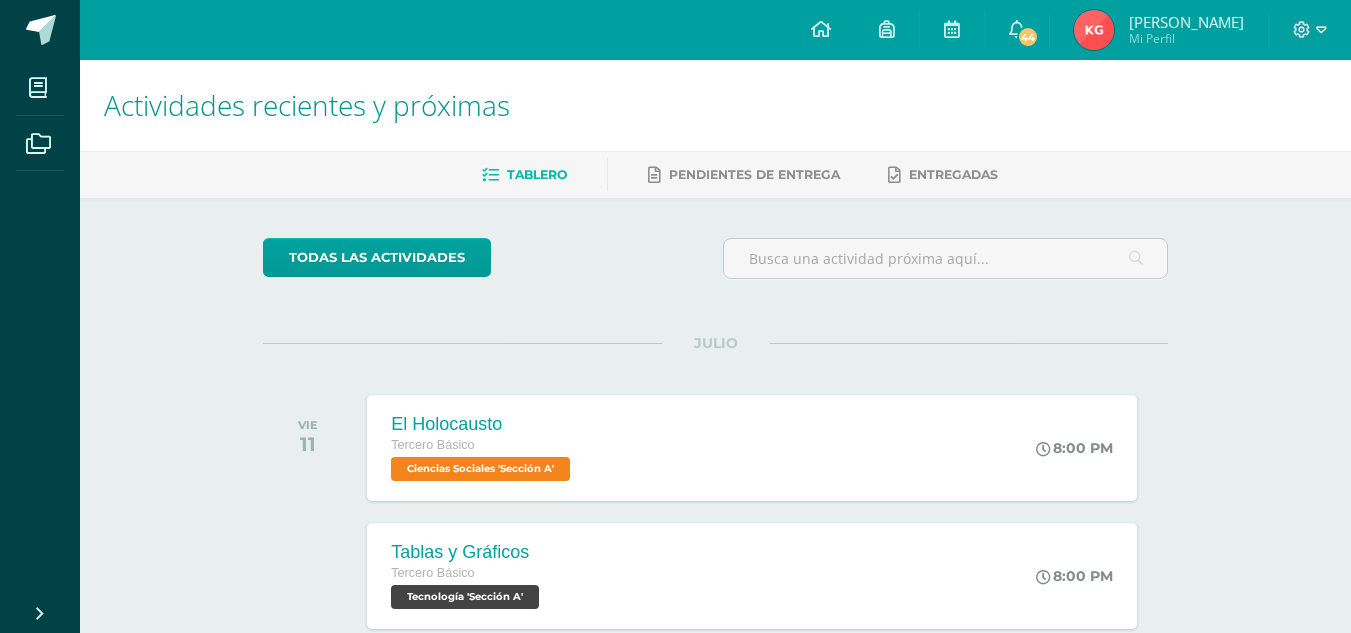 click at bounding box center (1094, 30) 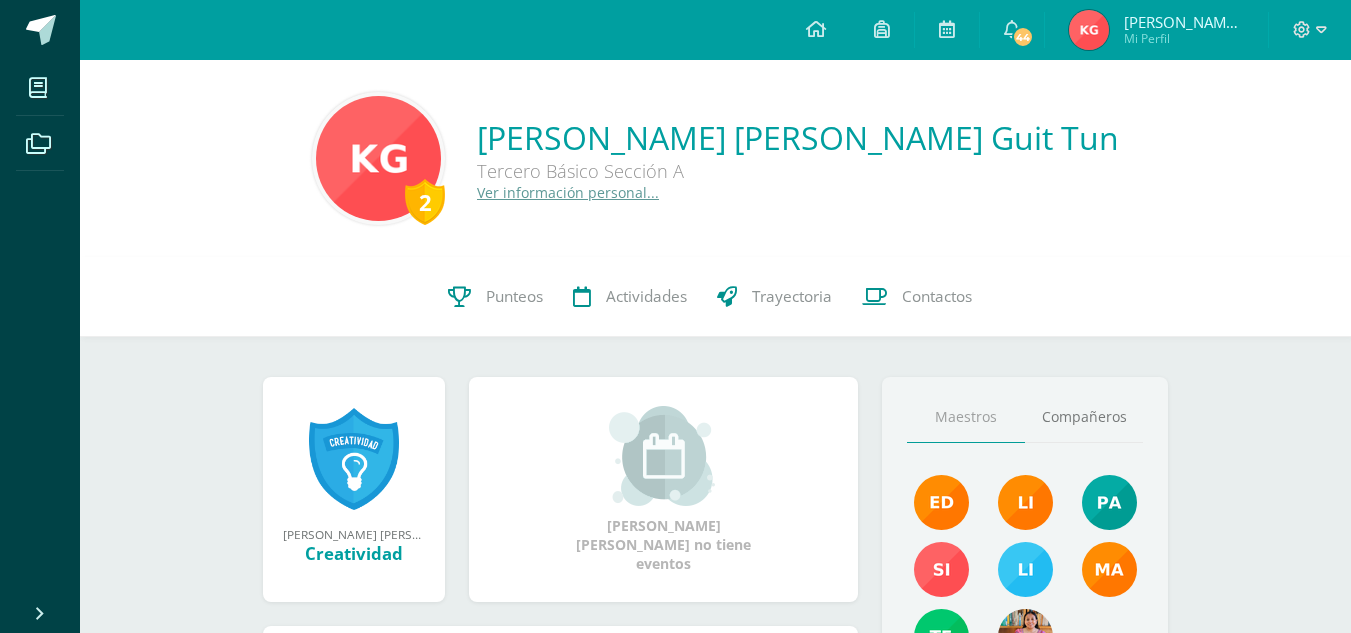 scroll, scrollTop: 0, scrollLeft: 0, axis: both 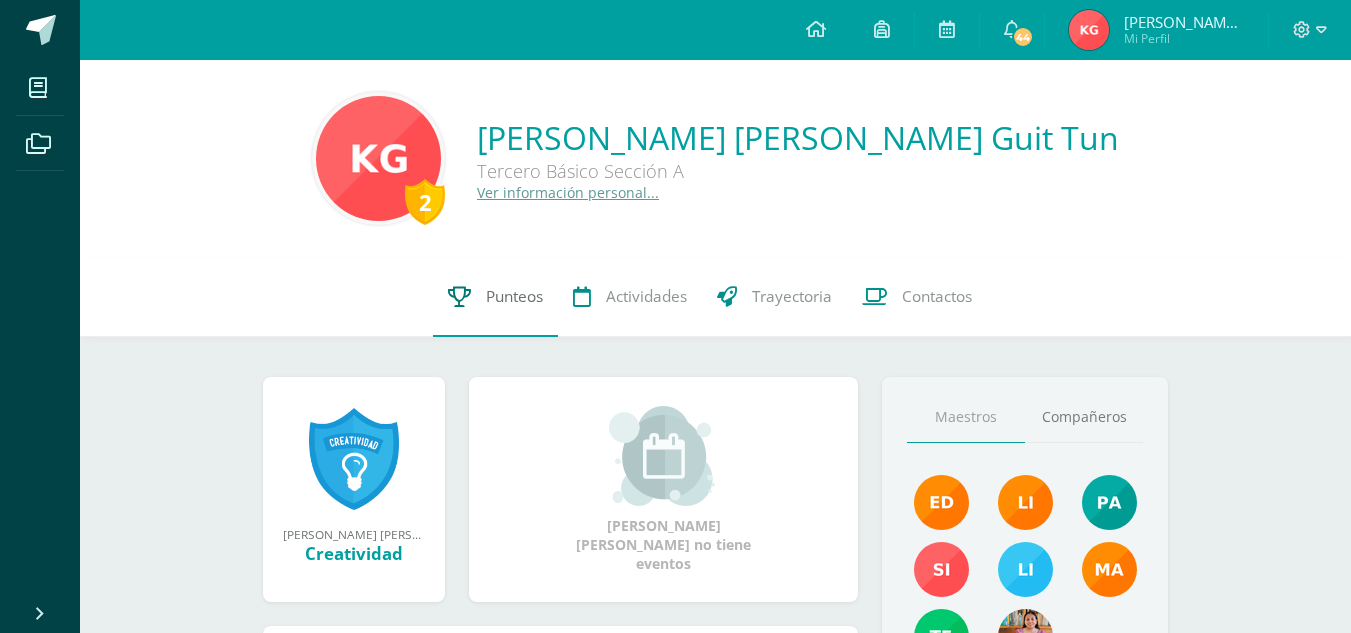 click on "Punteos" at bounding box center [514, 296] 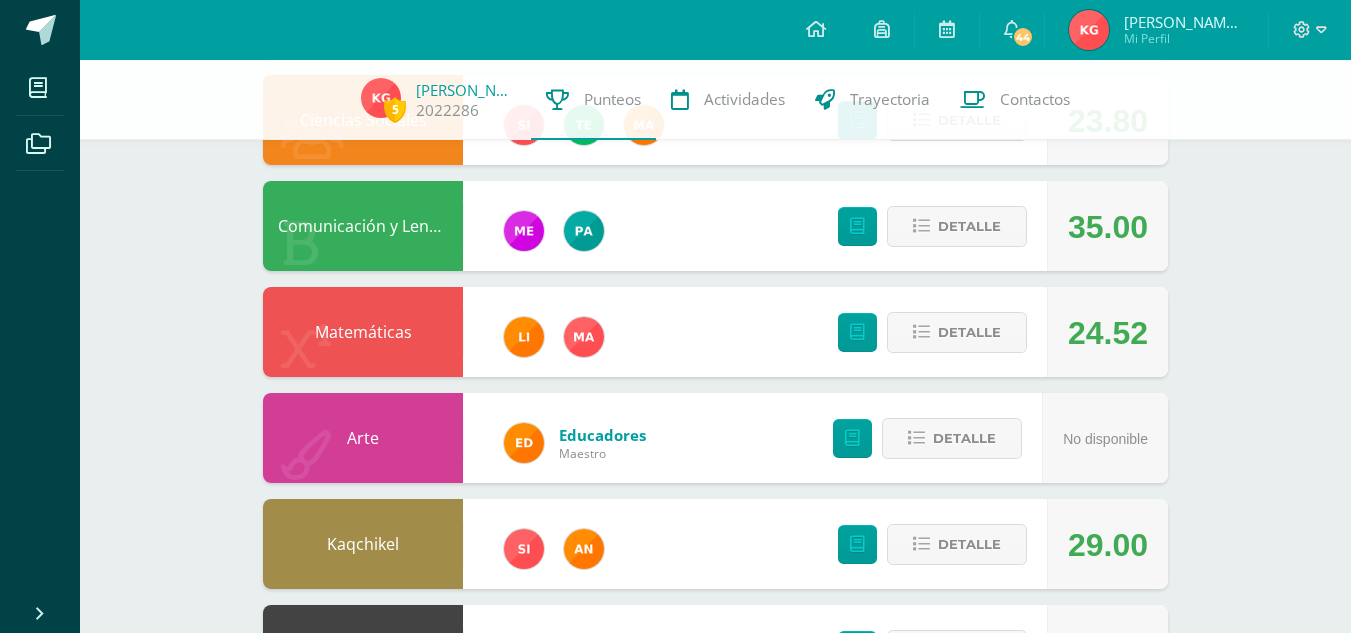 scroll, scrollTop: 347, scrollLeft: 0, axis: vertical 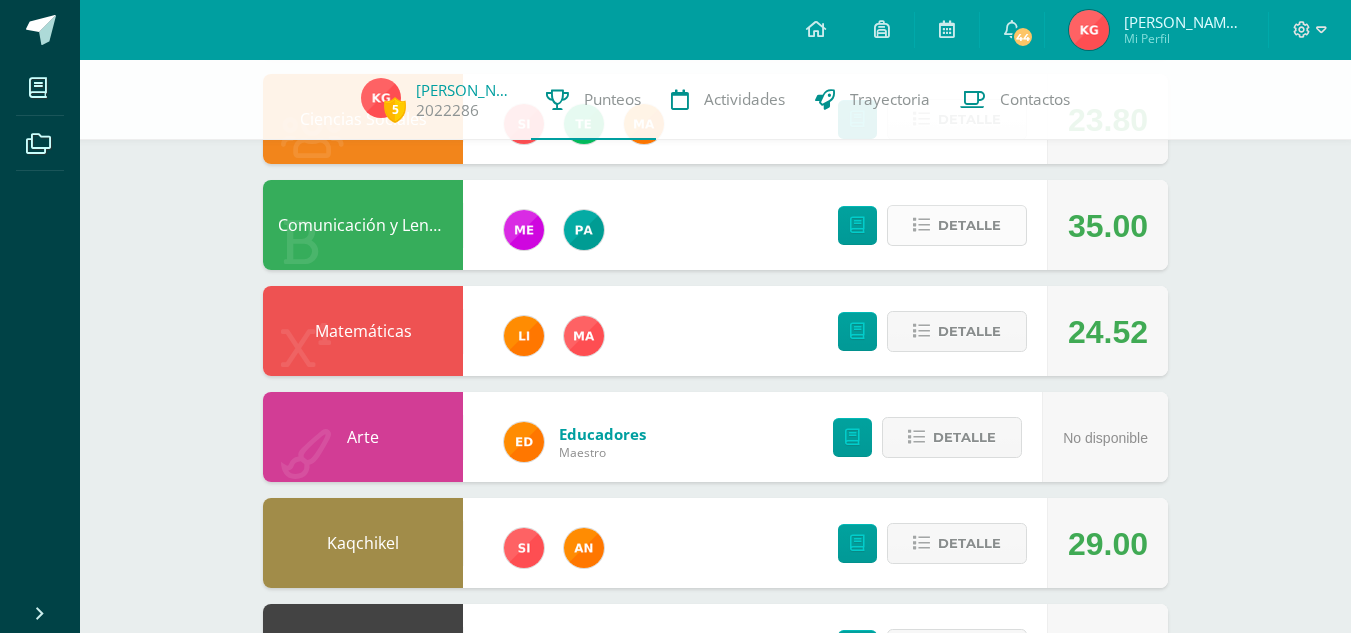 click on "Detalle" at bounding box center (957, 225) 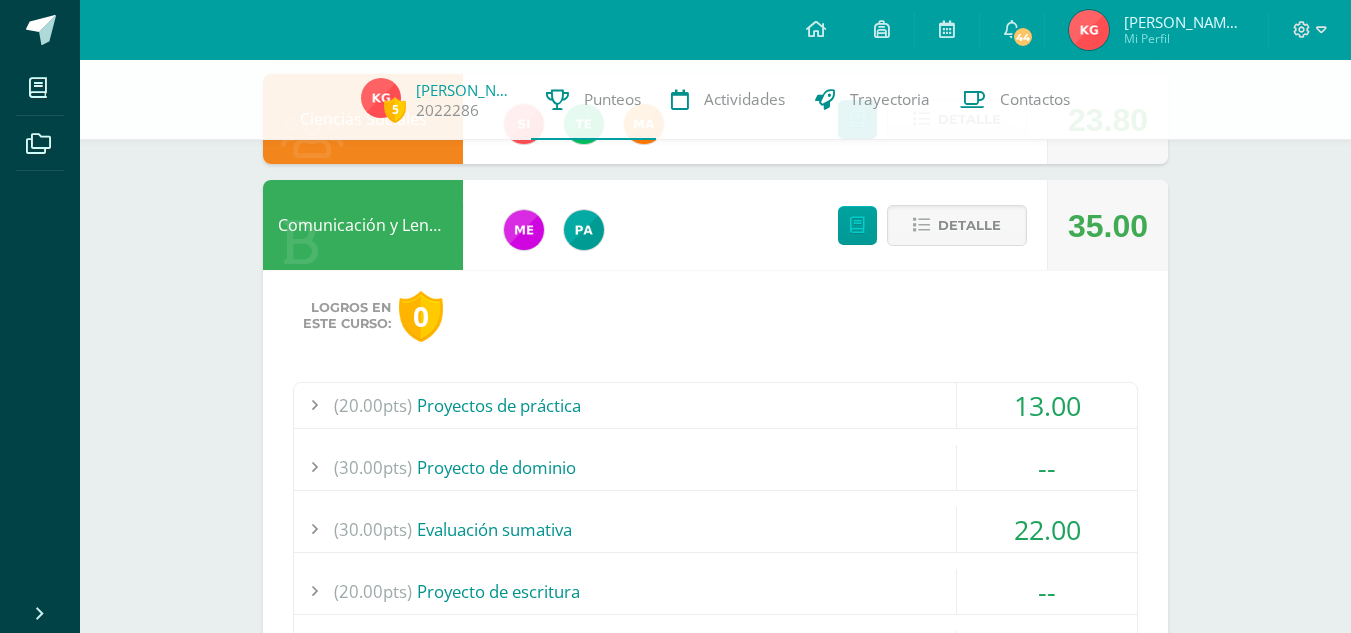 click on "13.00" at bounding box center (1047, 405) 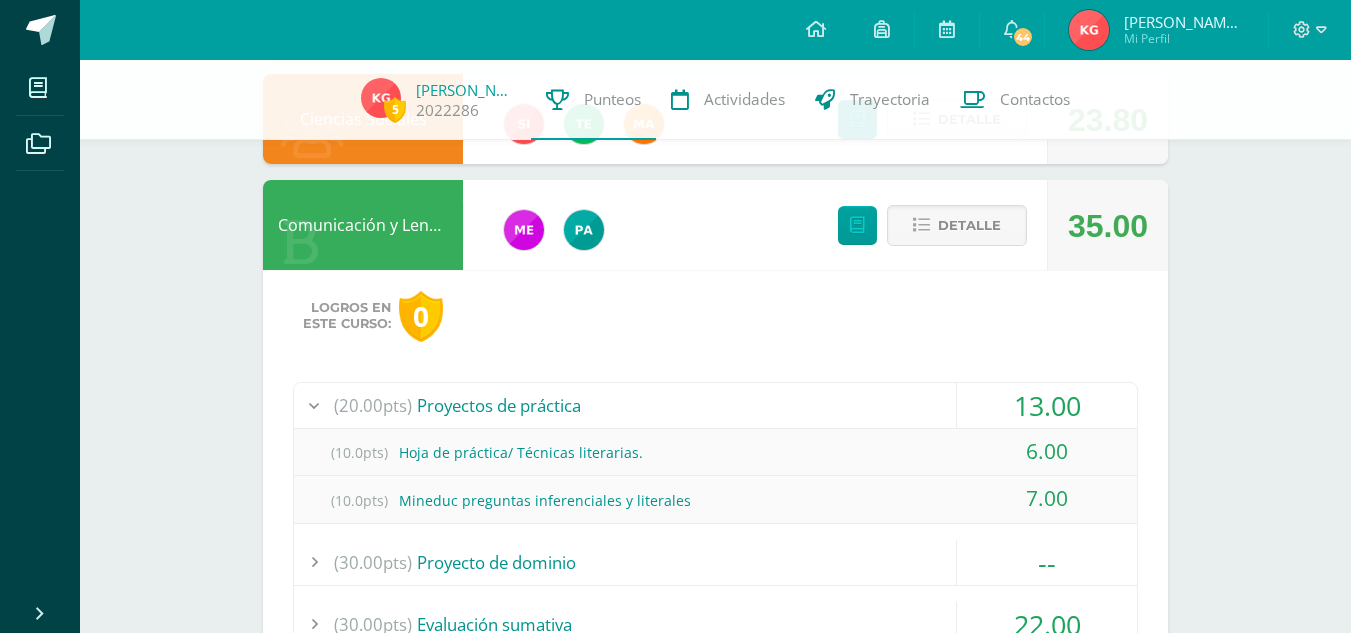 click on "13.00" at bounding box center (1047, 405) 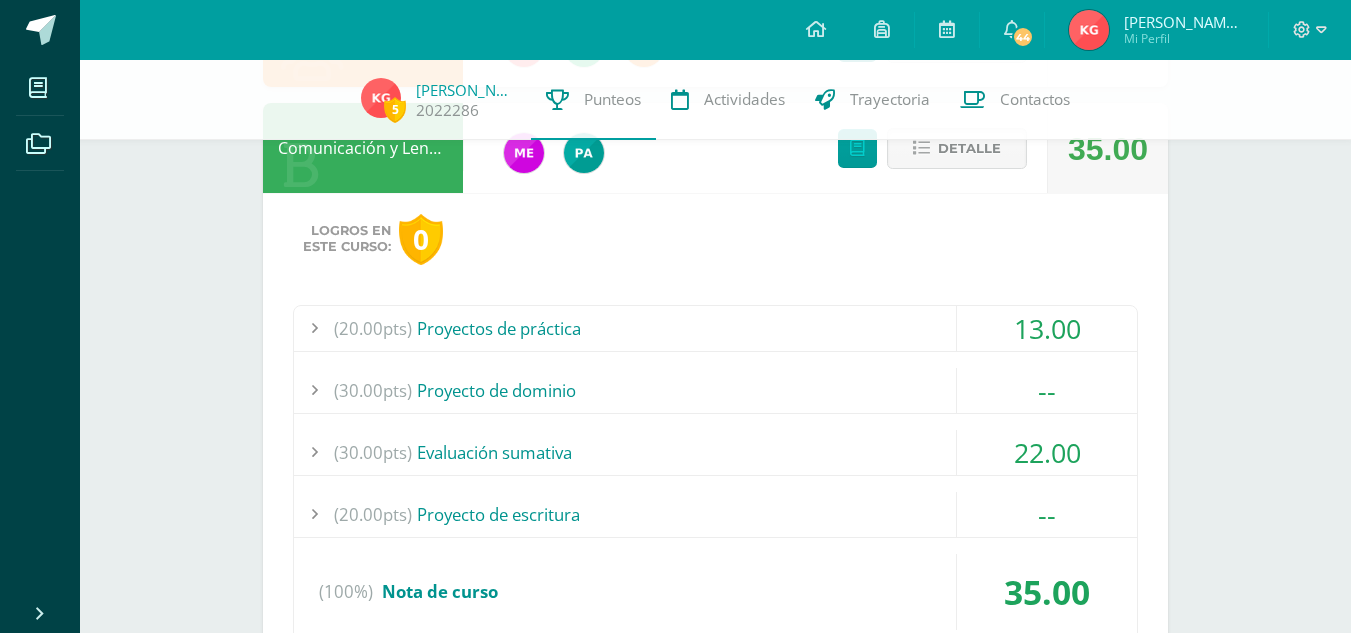 scroll, scrollTop: 428, scrollLeft: 0, axis: vertical 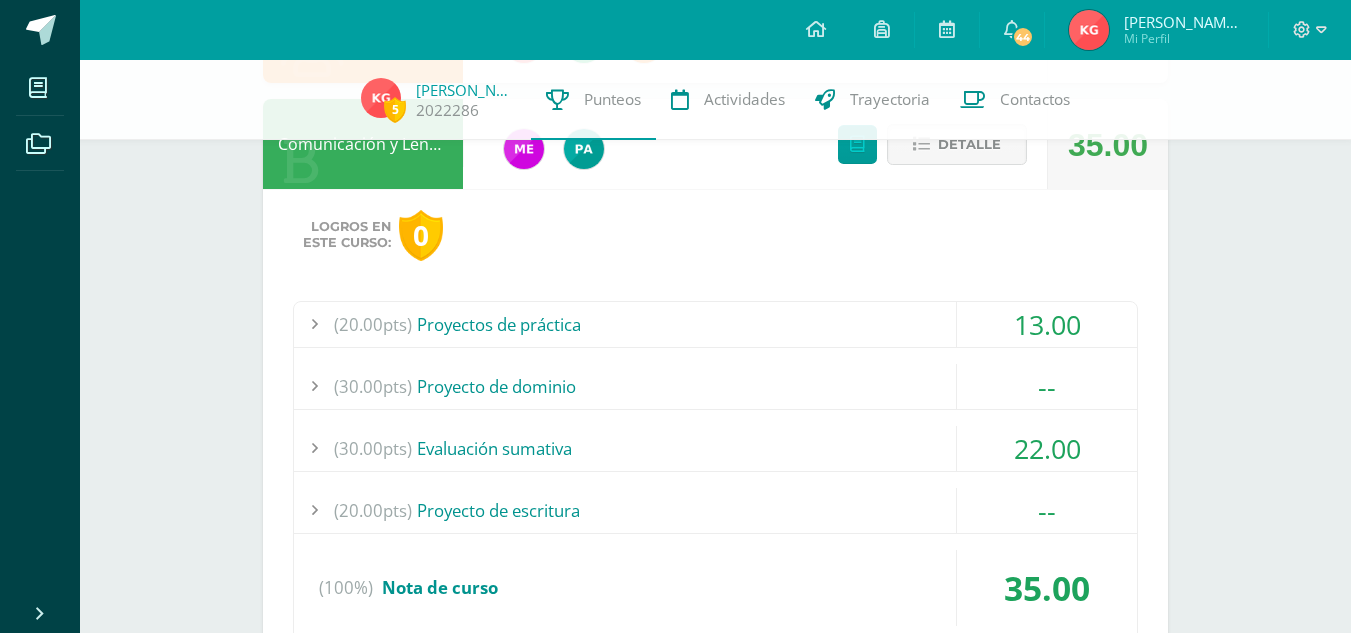 click on "22.00" at bounding box center (1047, 448) 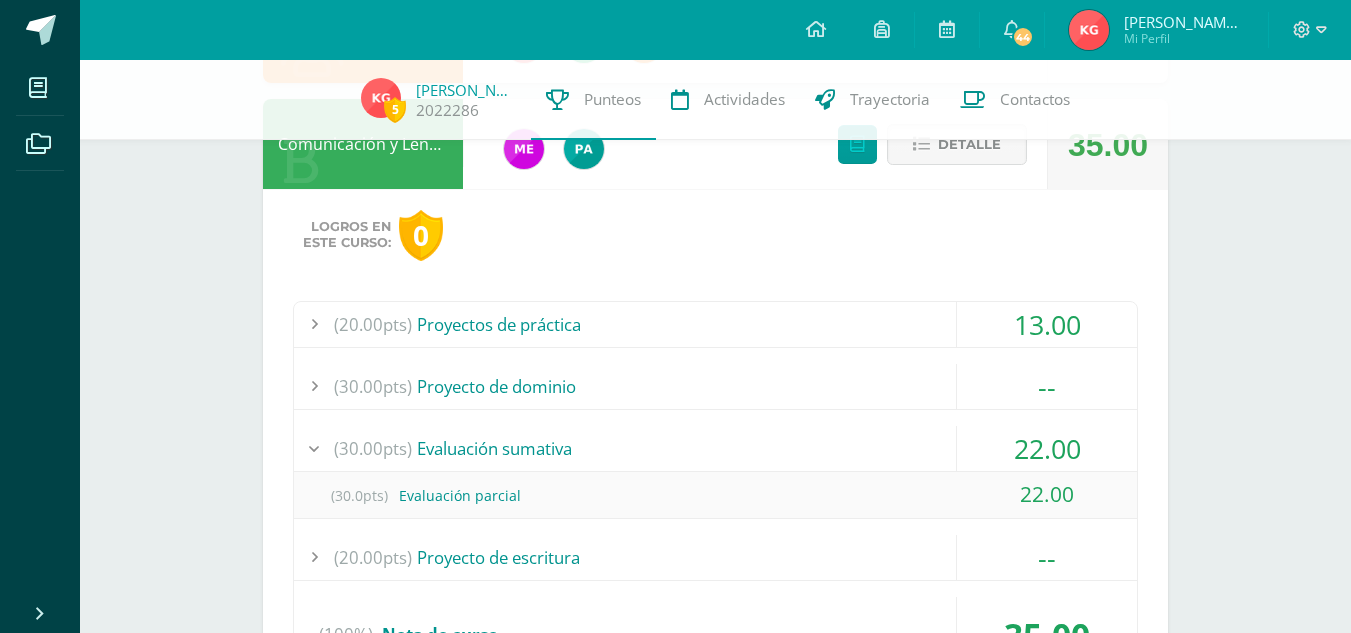click on "22.00" at bounding box center (1047, 448) 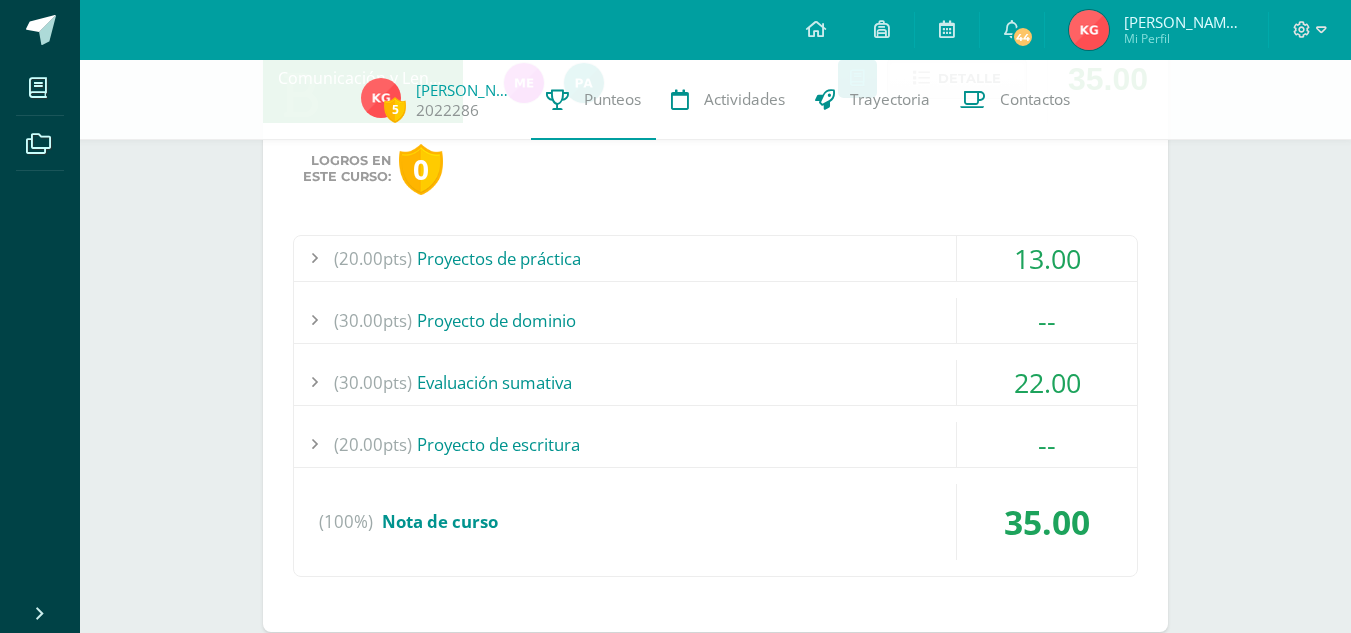 scroll, scrollTop: 498, scrollLeft: 0, axis: vertical 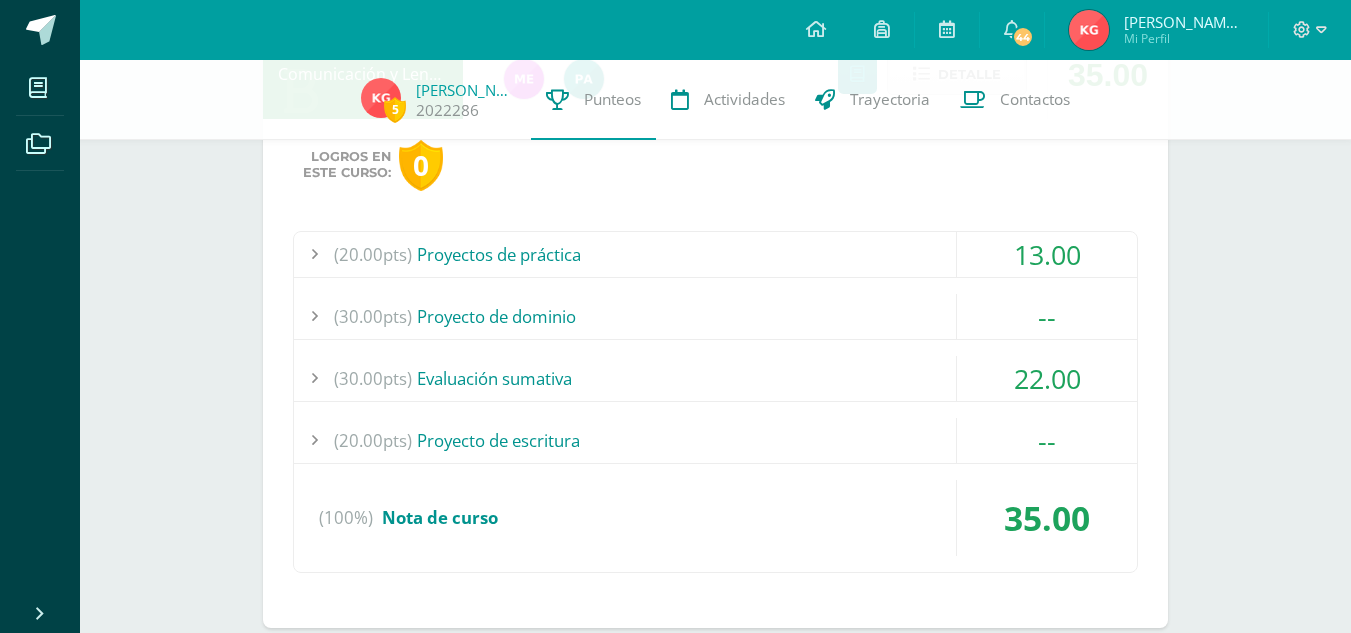 click on "--" at bounding box center (1047, 440) 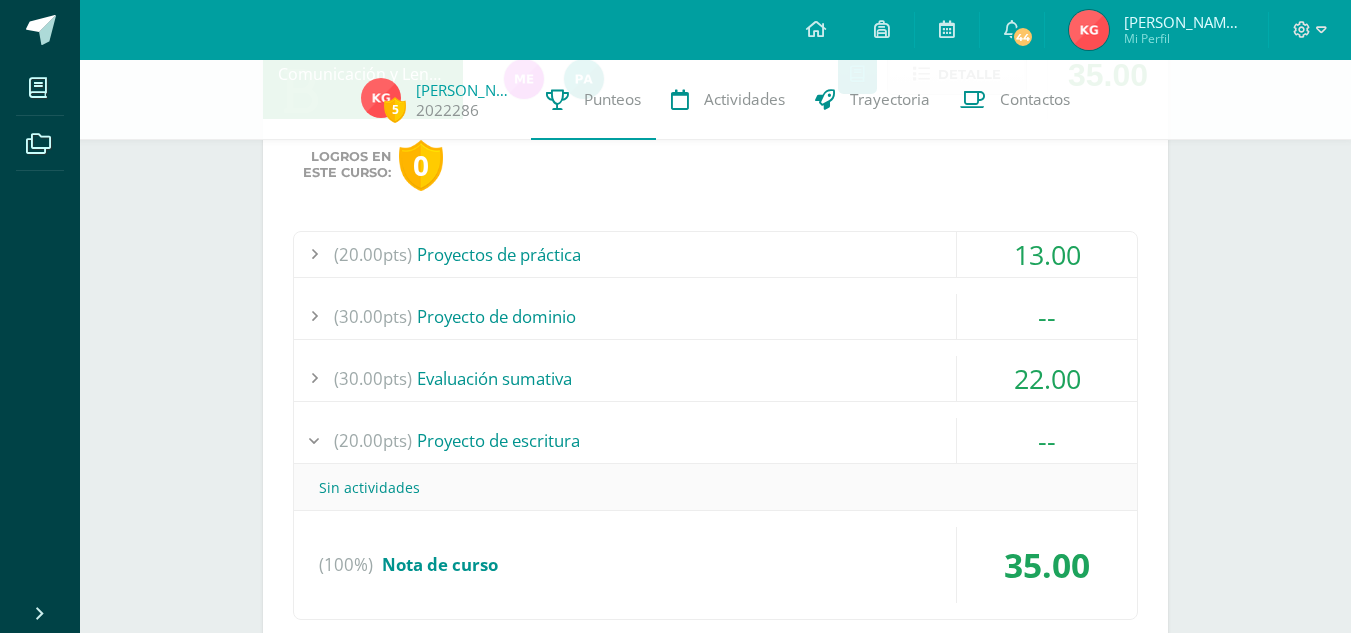 click on "--" at bounding box center [1047, 440] 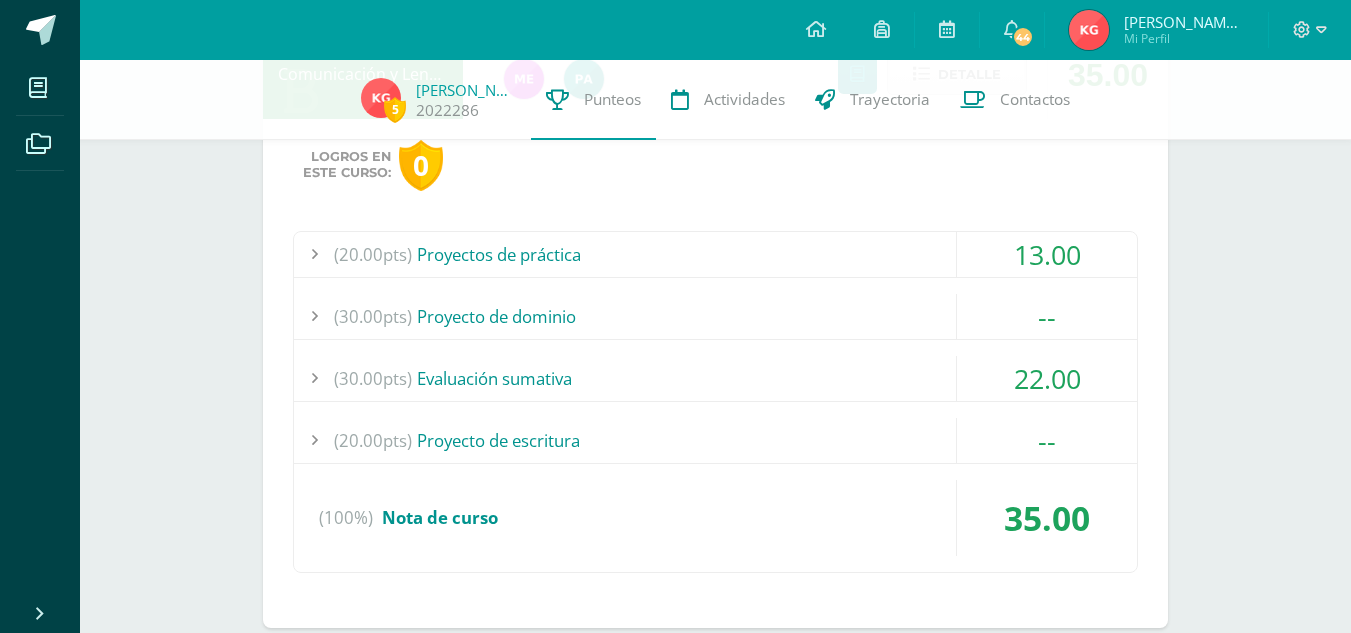 click on "22.00" at bounding box center [1047, 378] 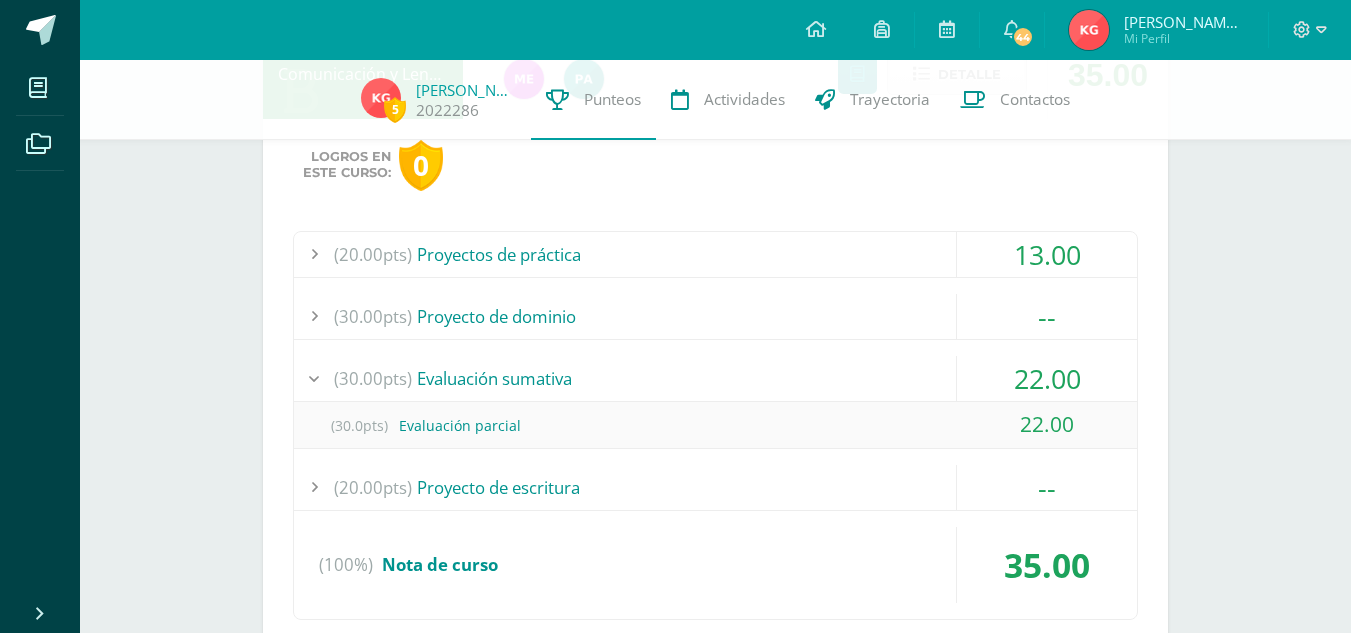 click on "22.00" at bounding box center (1047, 378) 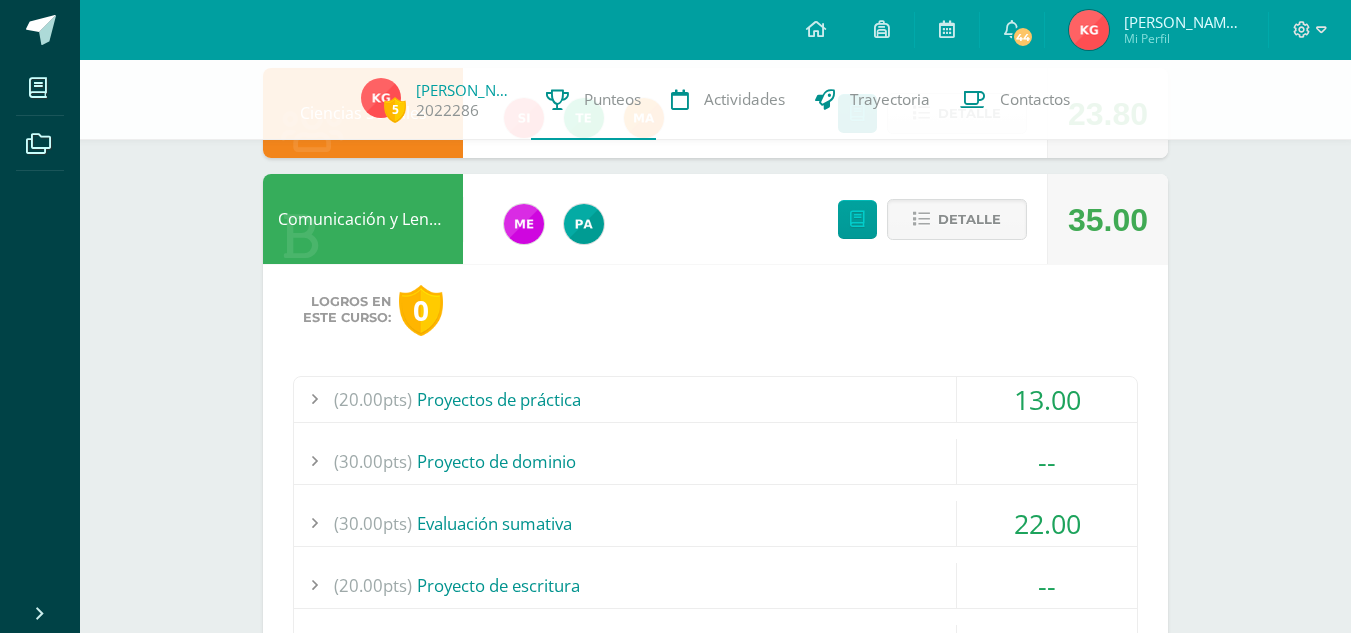 scroll, scrollTop: 352, scrollLeft: 0, axis: vertical 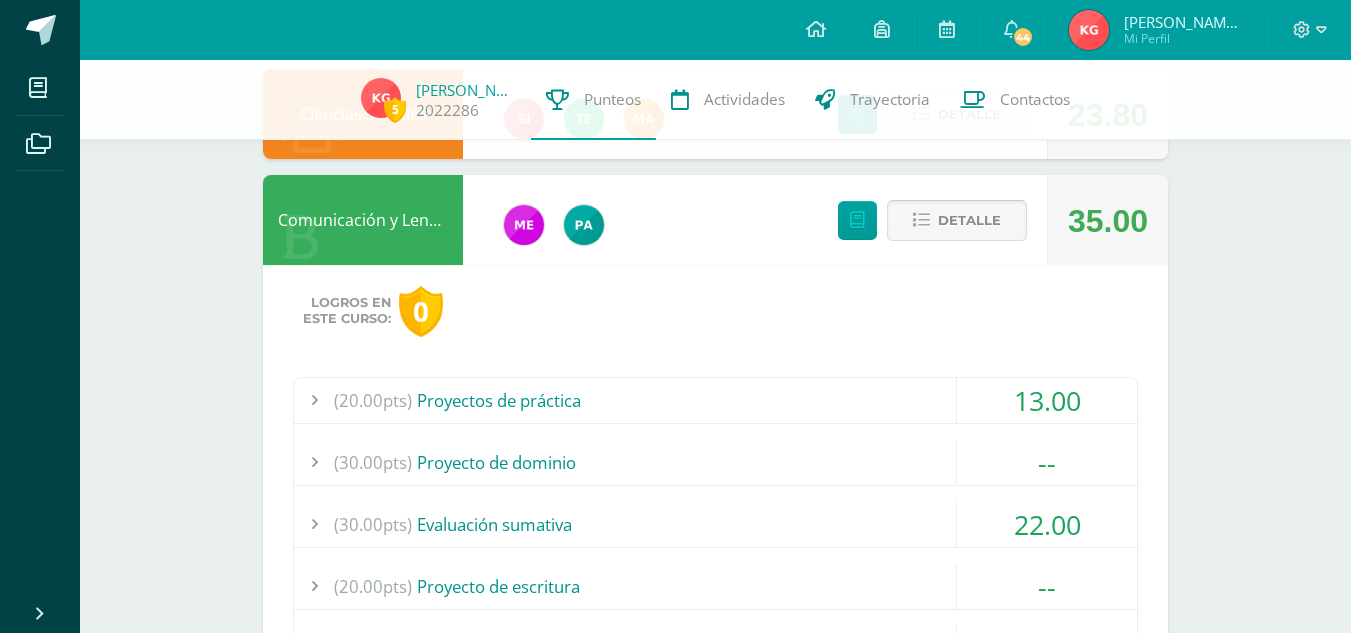 click on "Detalle" at bounding box center (969, 220) 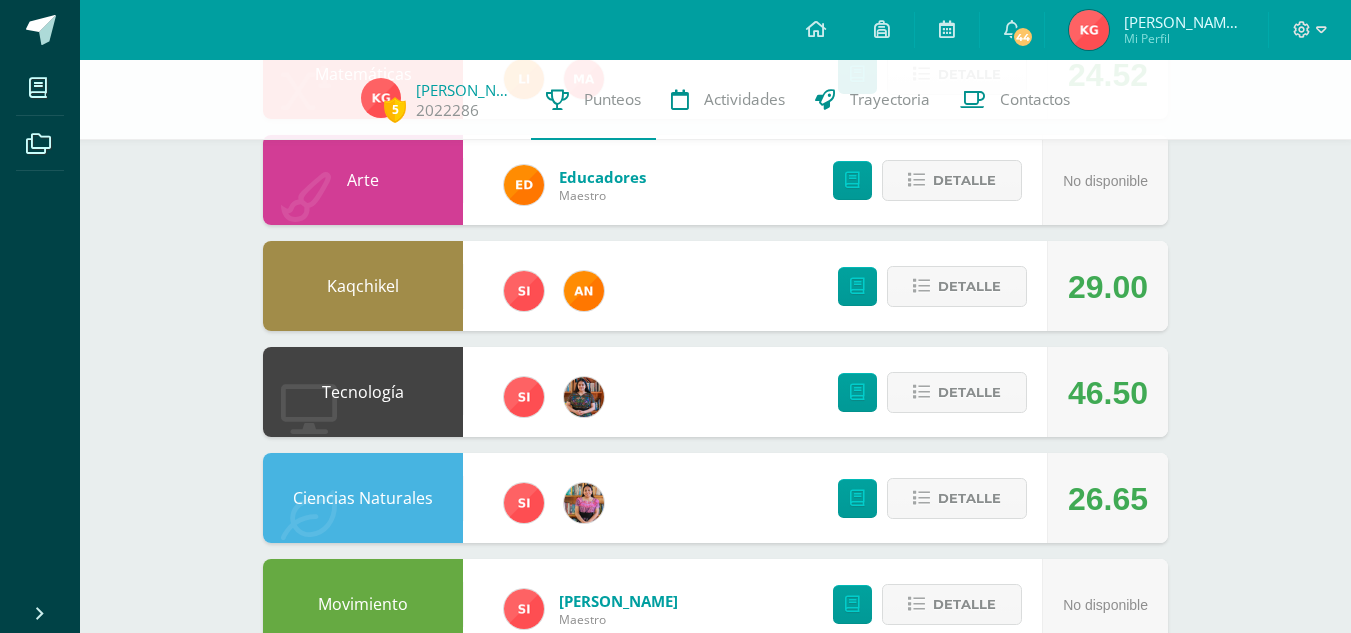 scroll, scrollTop: 766, scrollLeft: 0, axis: vertical 